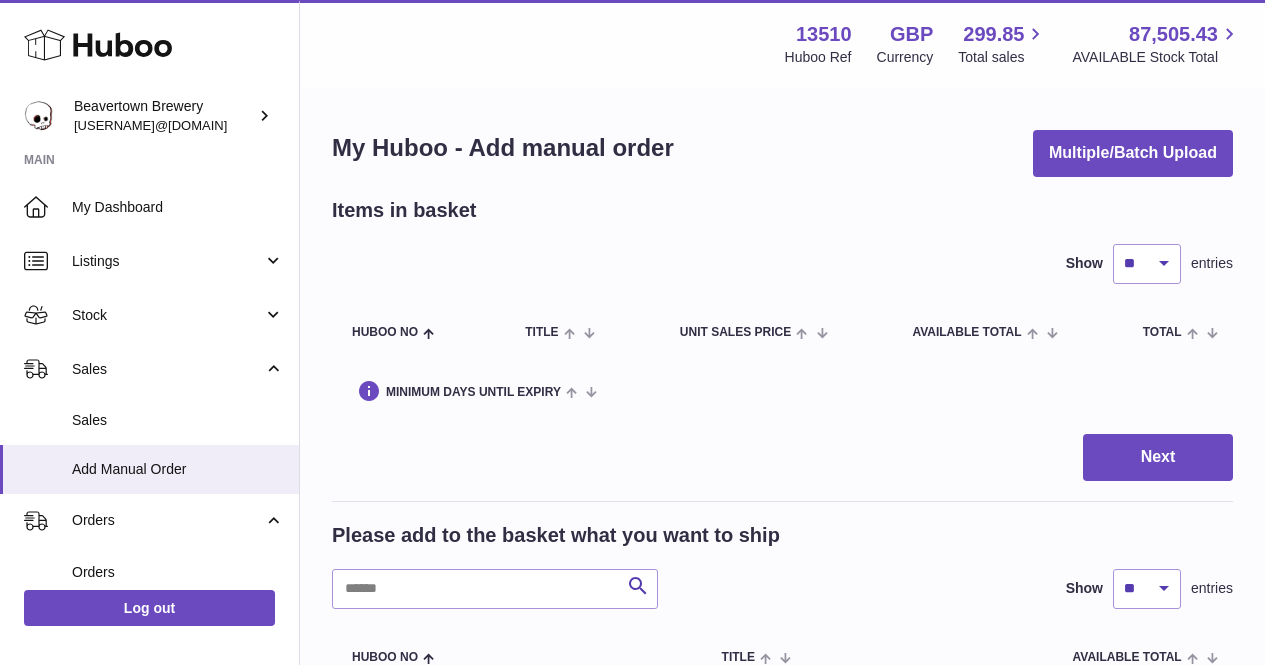 scroll, scrollTop: 0, scrollLeft: 0, axis: both 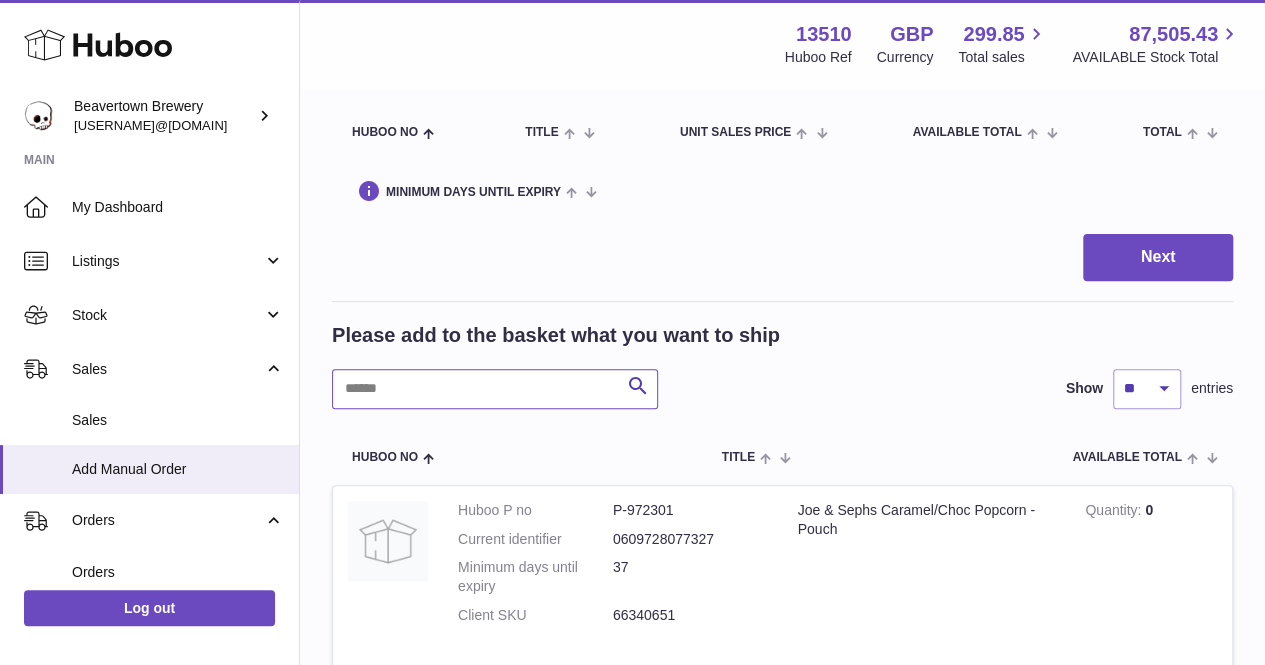 click at bounding box center [495, 389] 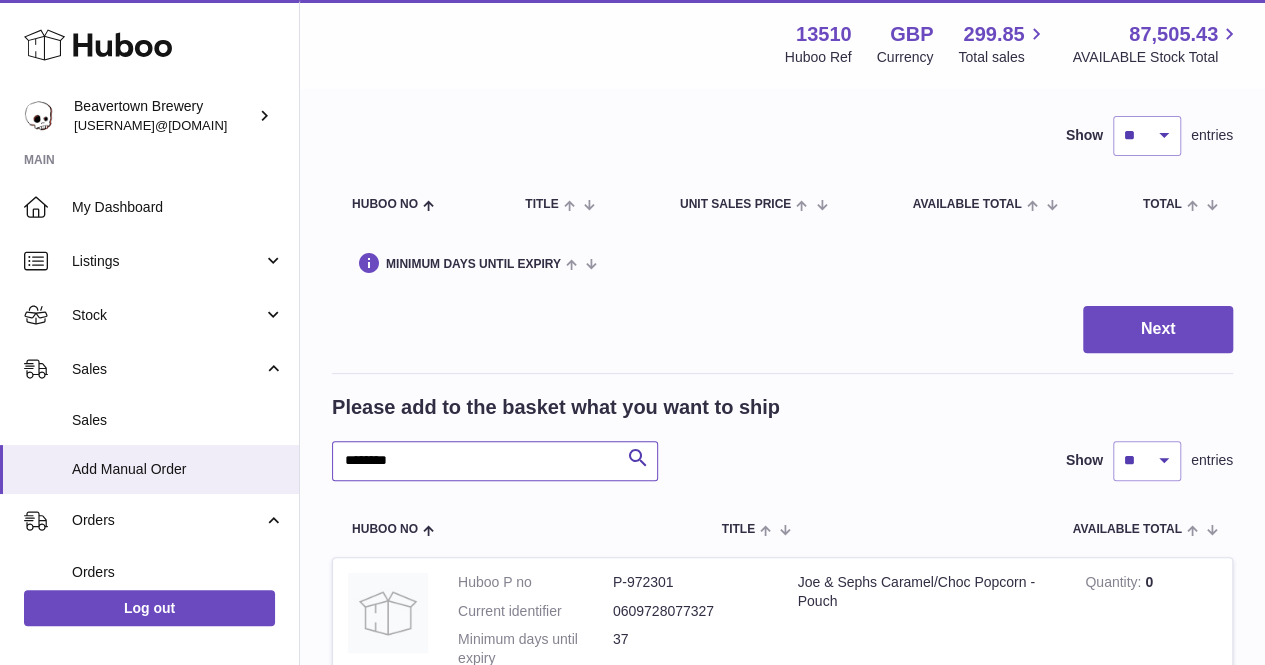 scroll, scrollTop: 200, scrollLeft: 0, axis: vertical 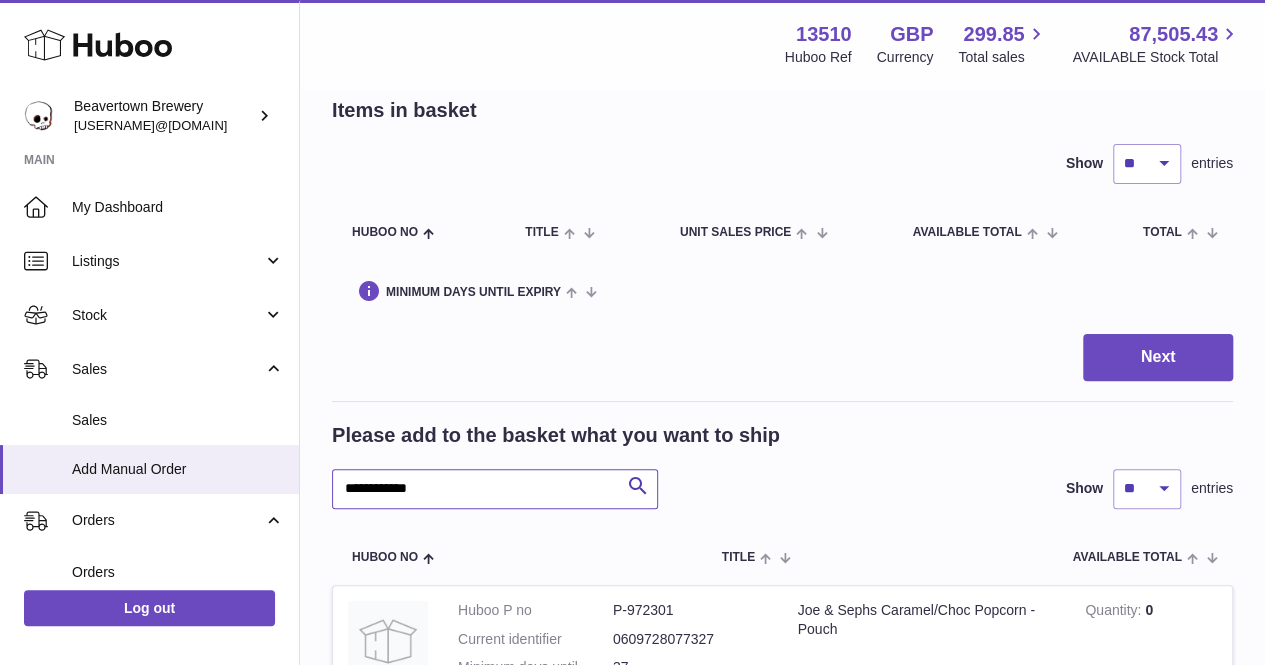 click on "**********" at bounding box center [495, 489] 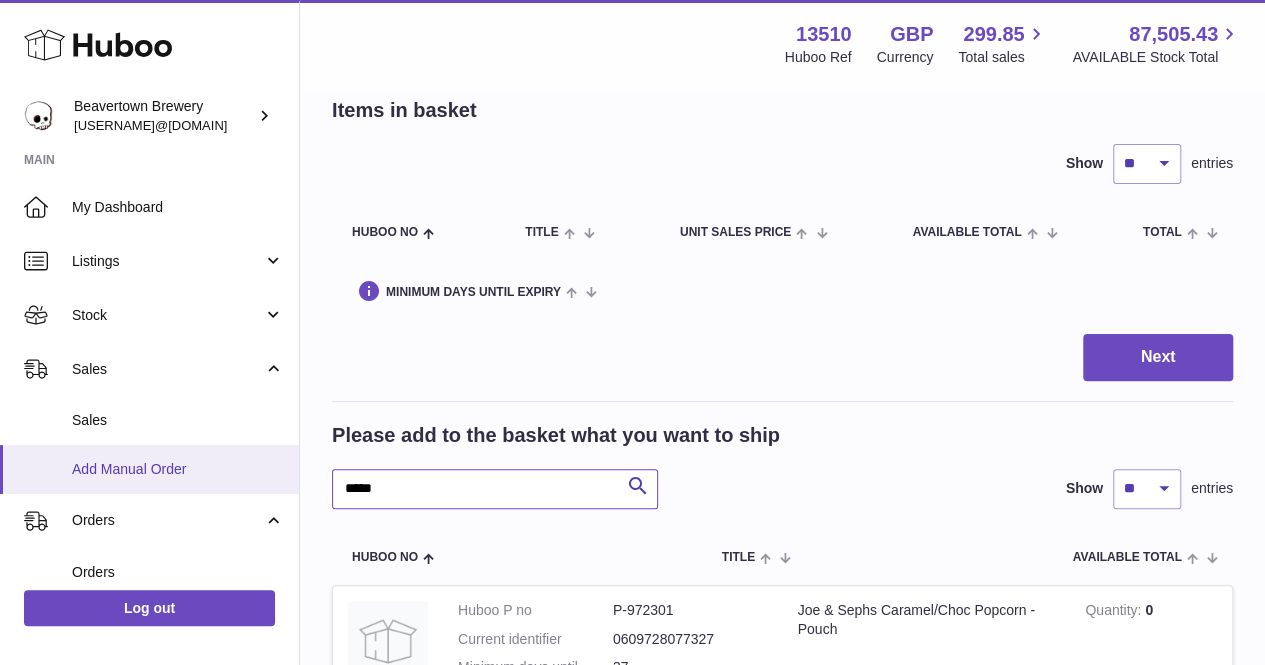 type on "*****" 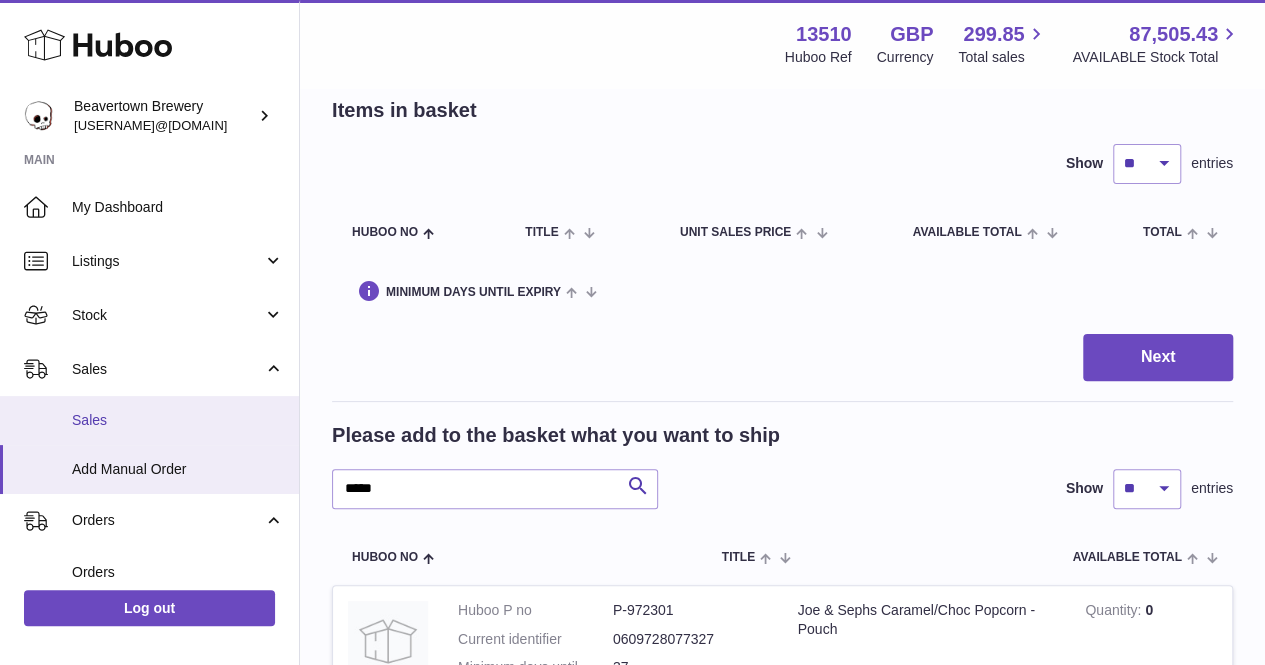 click on "Sales" at bounding box center (149, 420) 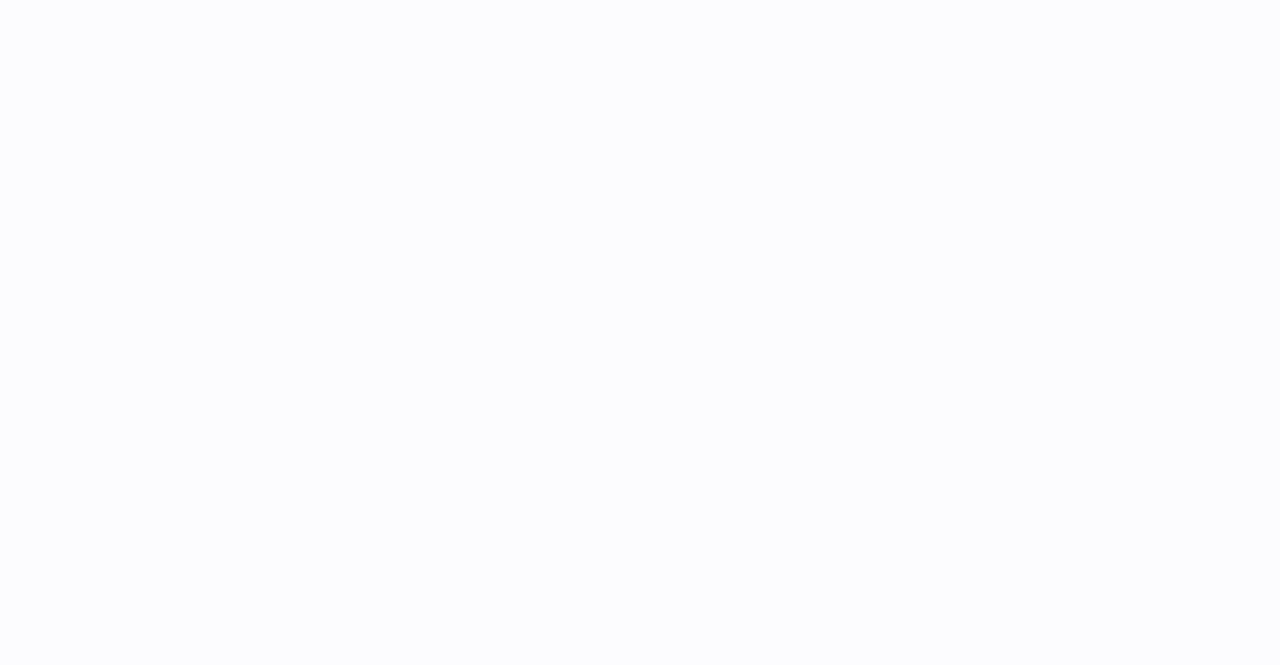 scroll, scrollTop: 0, scrollLeft: 0, axis: both 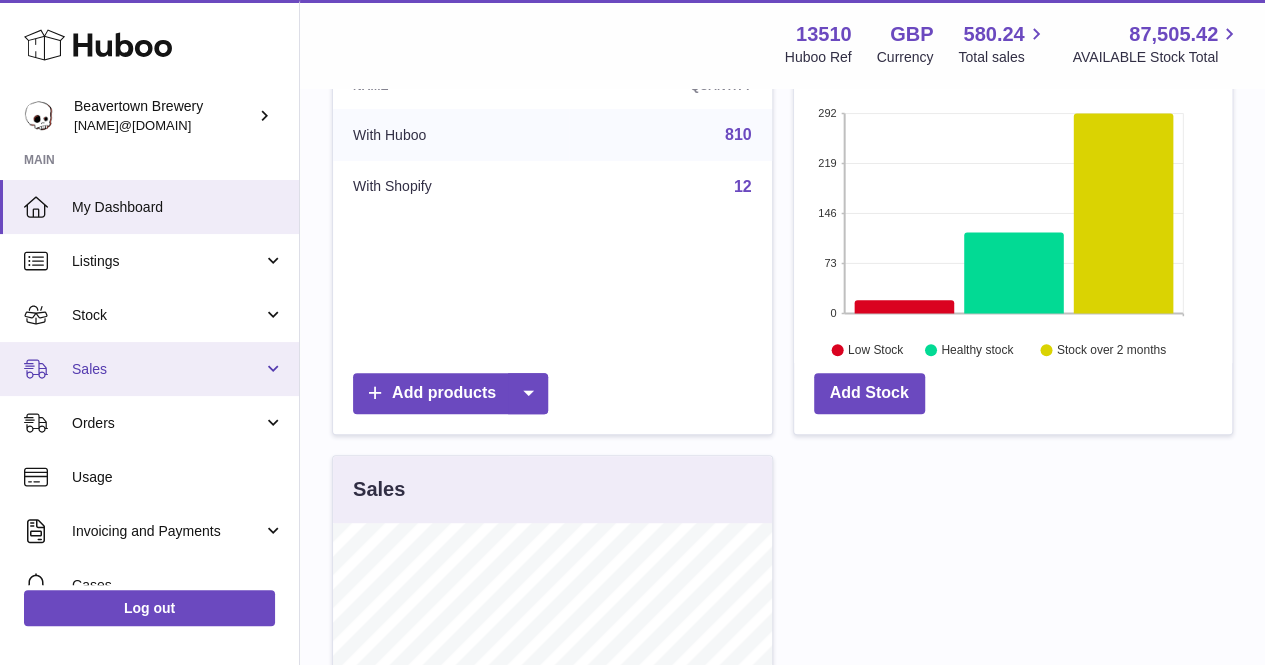 click on "Sales" at bounding box center [167, 369] 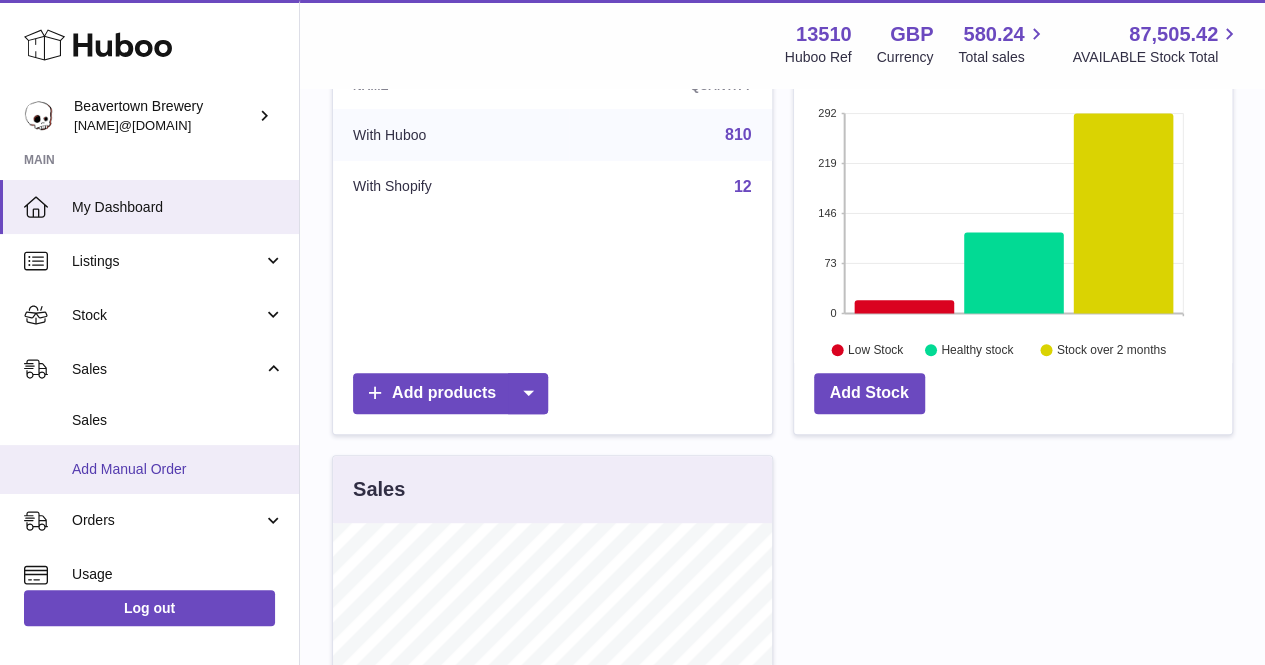 click on "Add Manual Order" at bounding box center [178, 469] 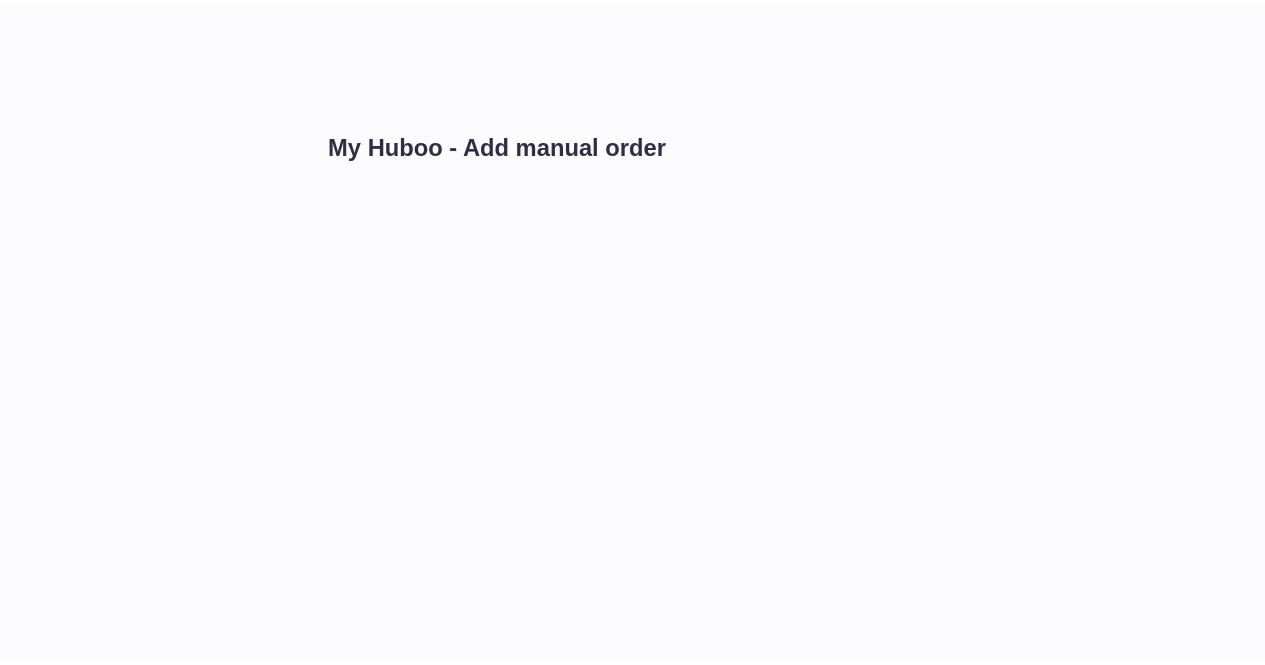 scroll, scrollTop: 0, scrollLeft: 0, axis: both 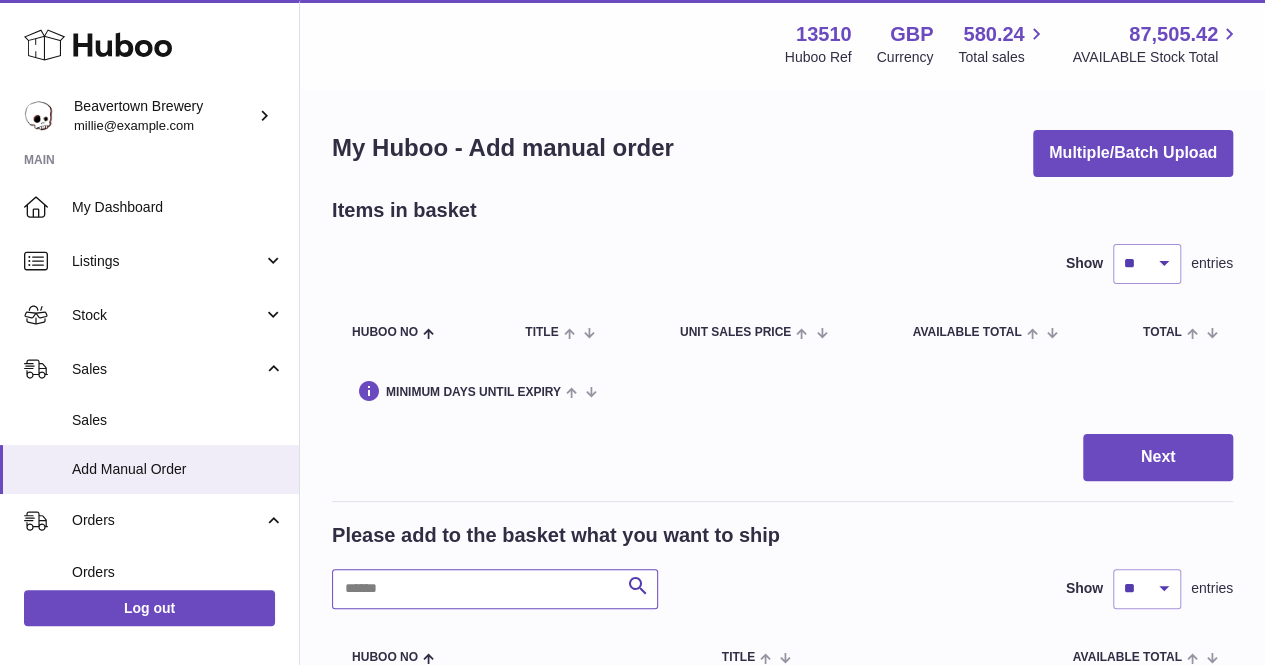 click at bounding box center [495, 589] 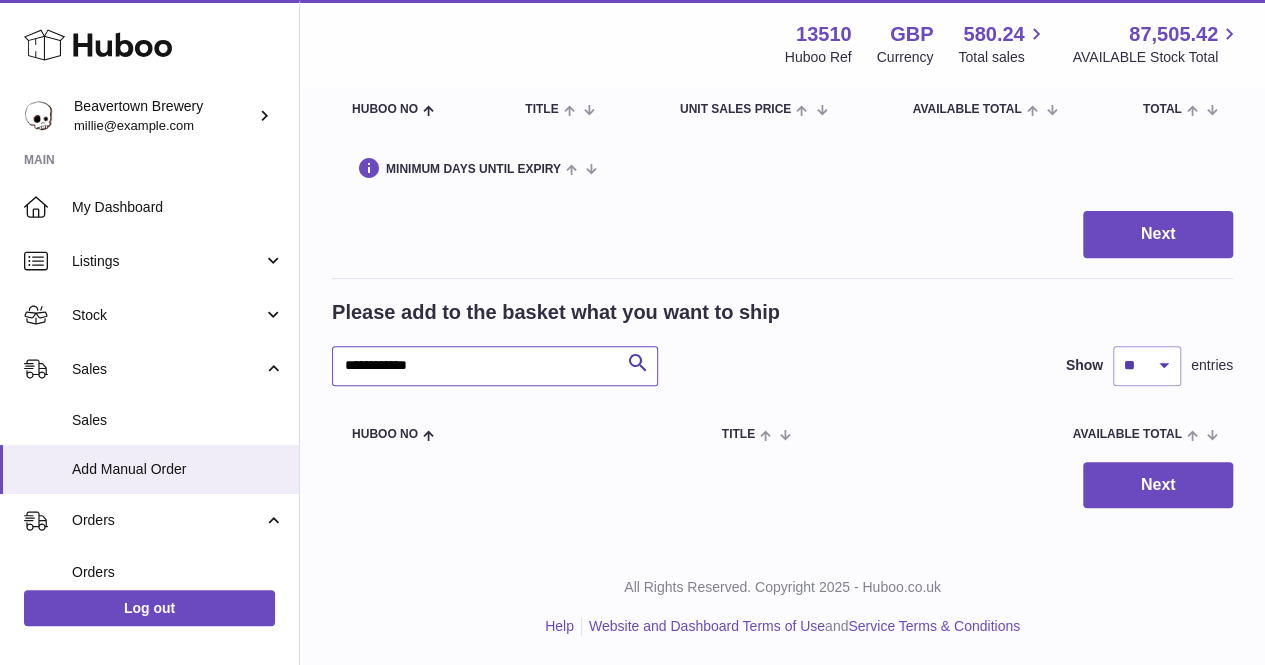 scroll, scrollTop: 224, scrollLeft: 0, axis: vertical 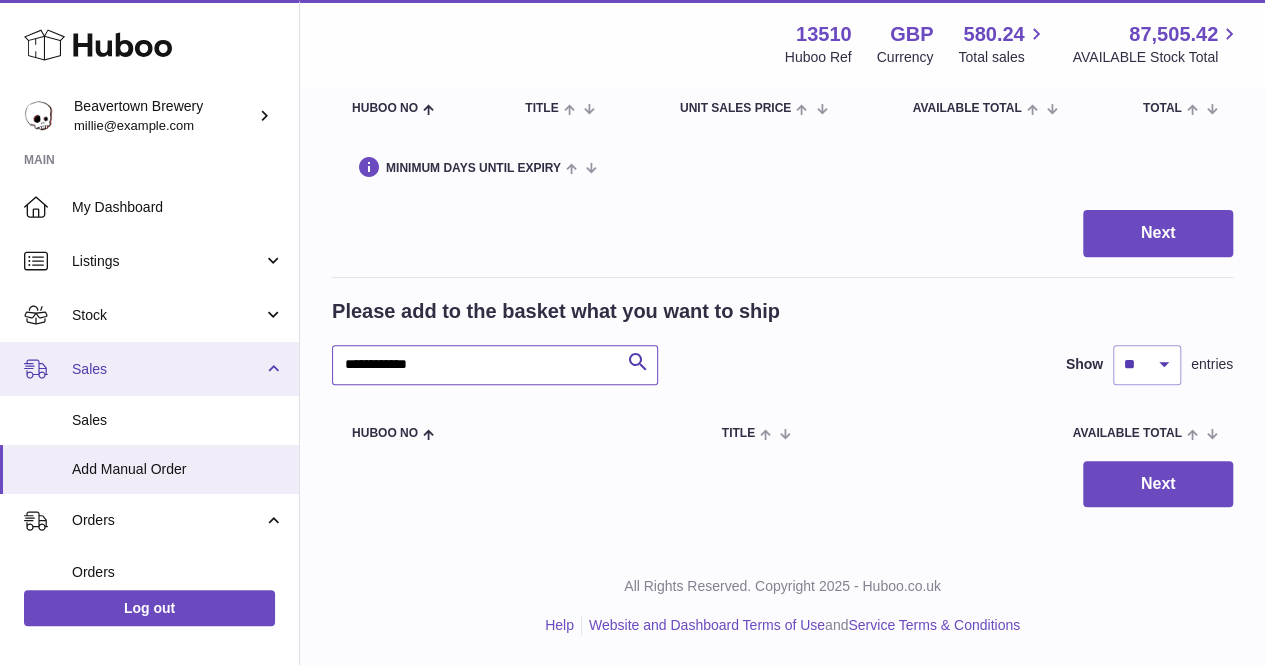 drag, startPoint x: 517, startPoint y: 369, endPoint x: 217, endPoint y: 375, distance: 300.06 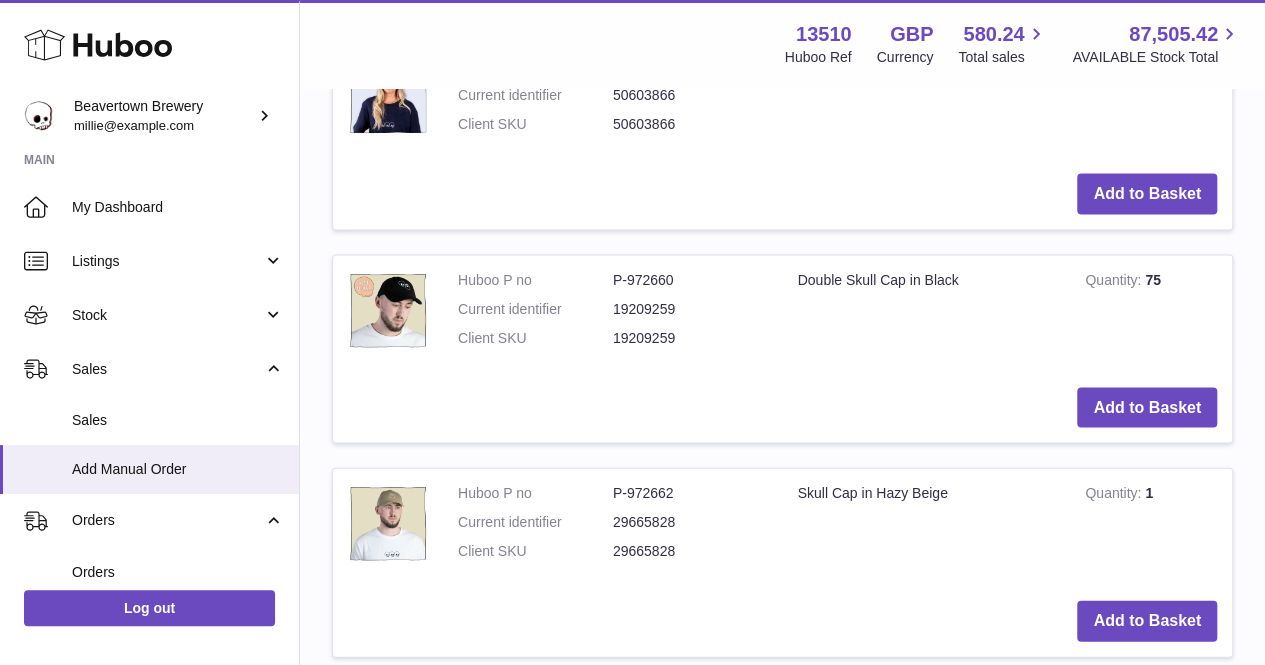 scroll, scrollTop: 2324, scrollLeft: 0, axis: vertical 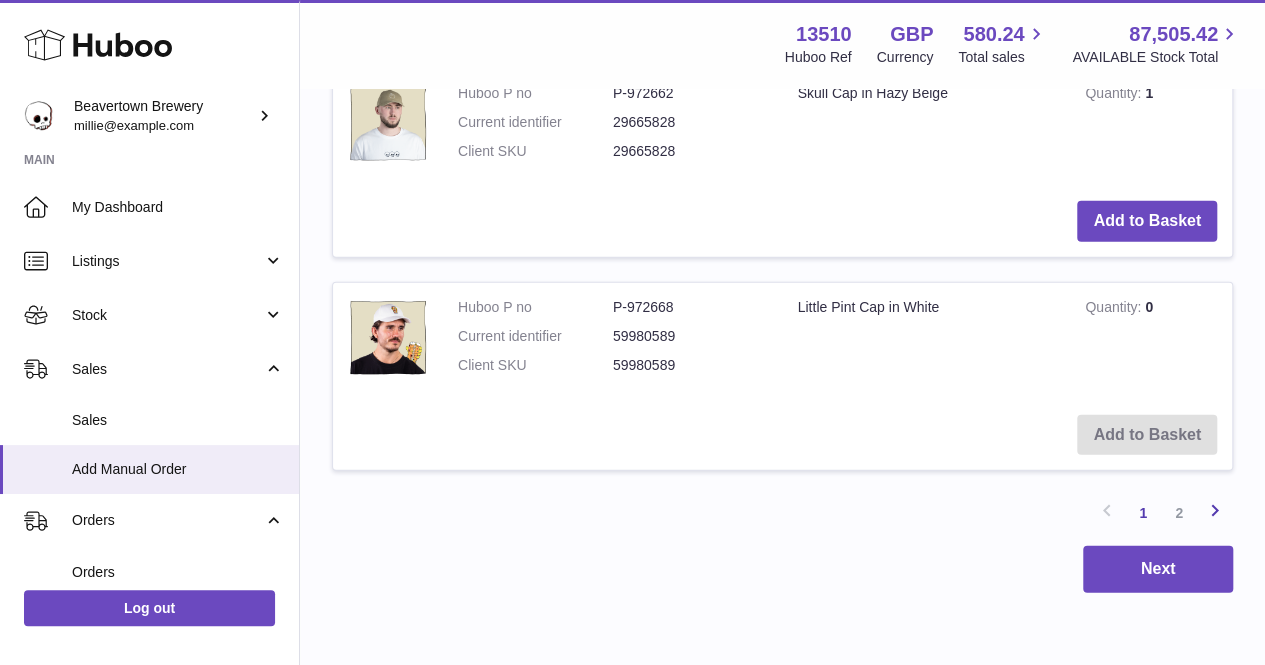 click on "Next" at bounding box center [1215, 513] 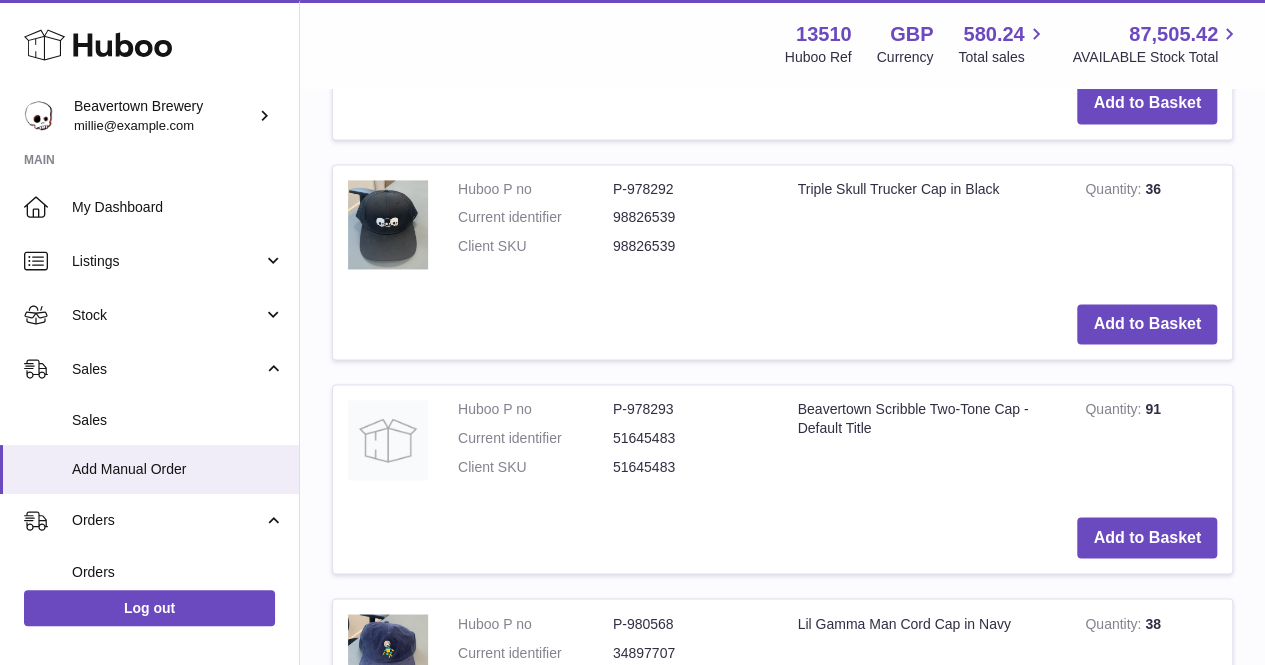 scroll, scrollTop: 1590, scrollLeft: 0, axis: vertical 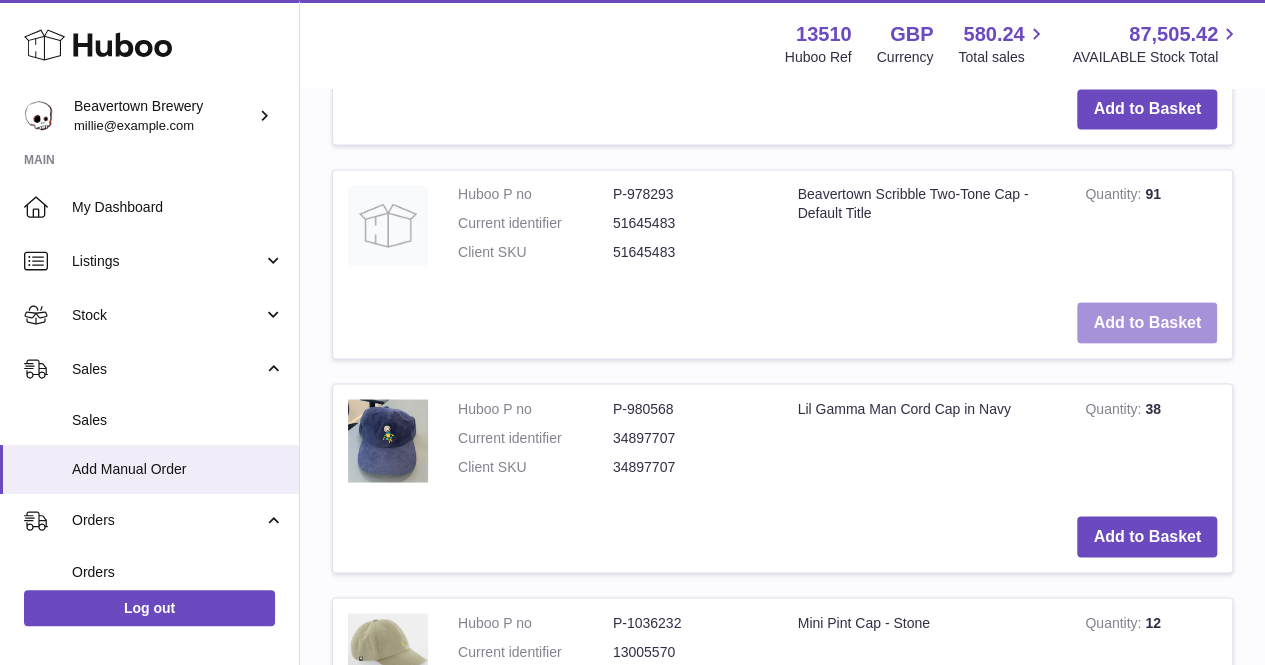 click on "Add to Basket" at bounding box center [1147, 322] 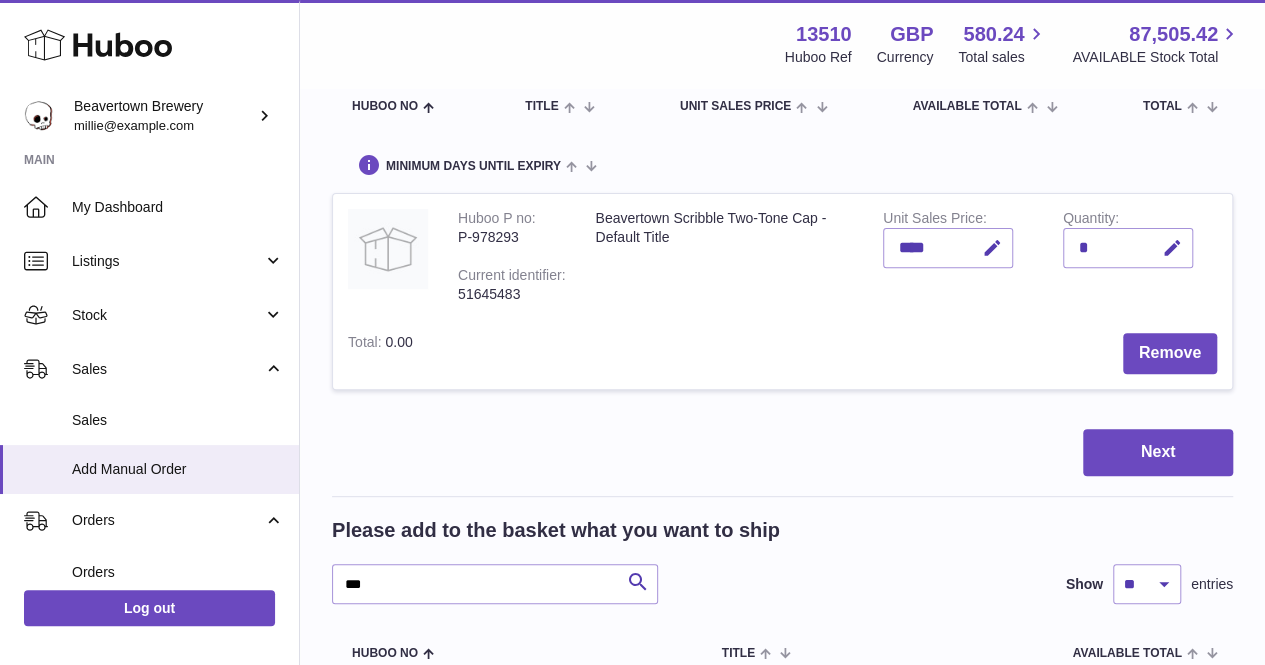 scroll, scrollTop: 300, scrollLeft: 0, axis: vertical 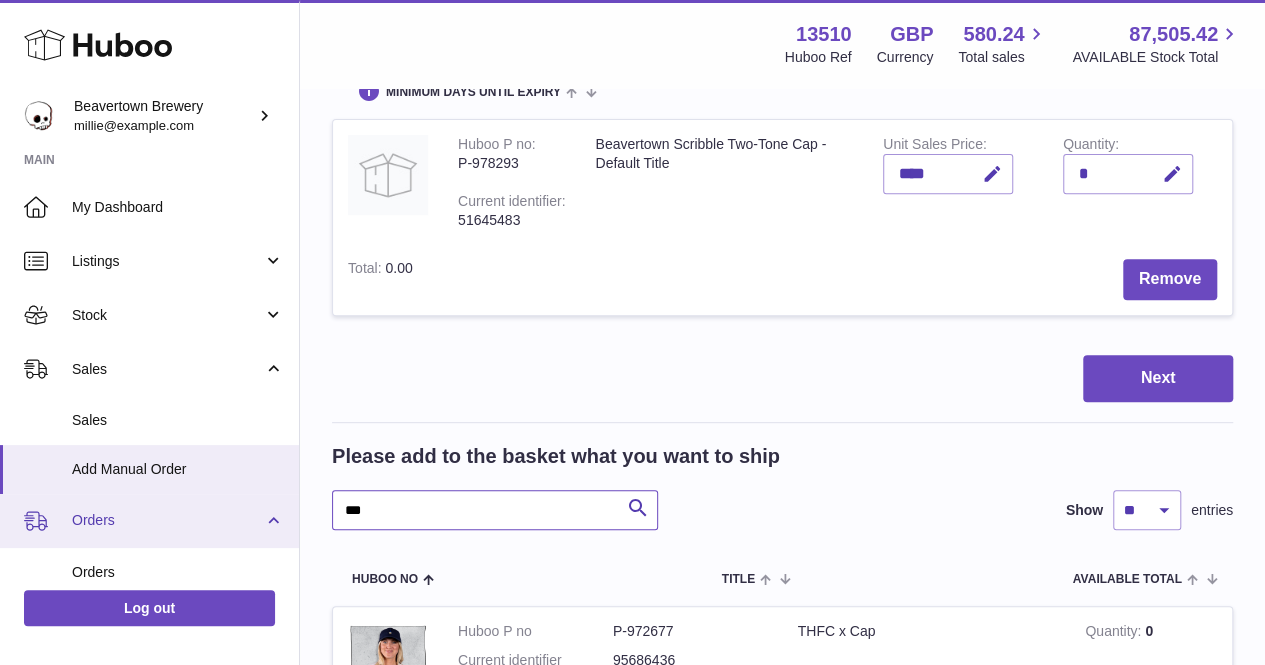 drag, startPoint x: 382, startPoint y: 517, endPoint x: 270, endPoint y: 516, distance: 112.00446 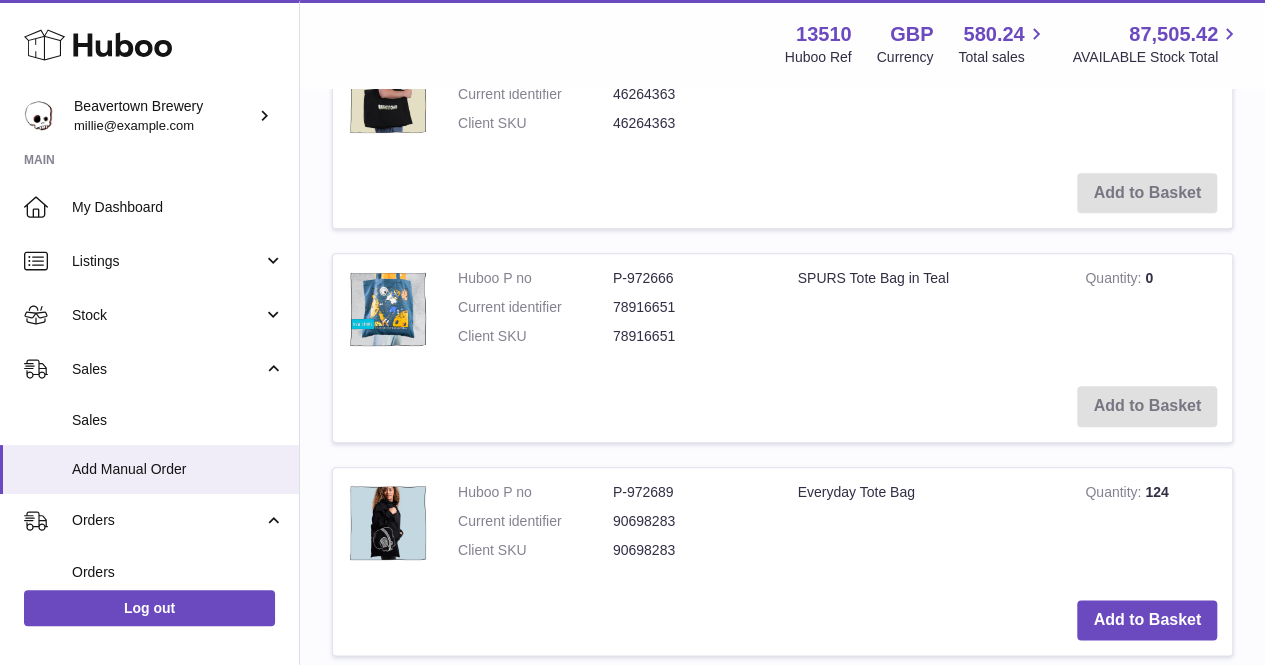 scroll, scrollTop: 1000, scrollLeft: 0, axis: vertical 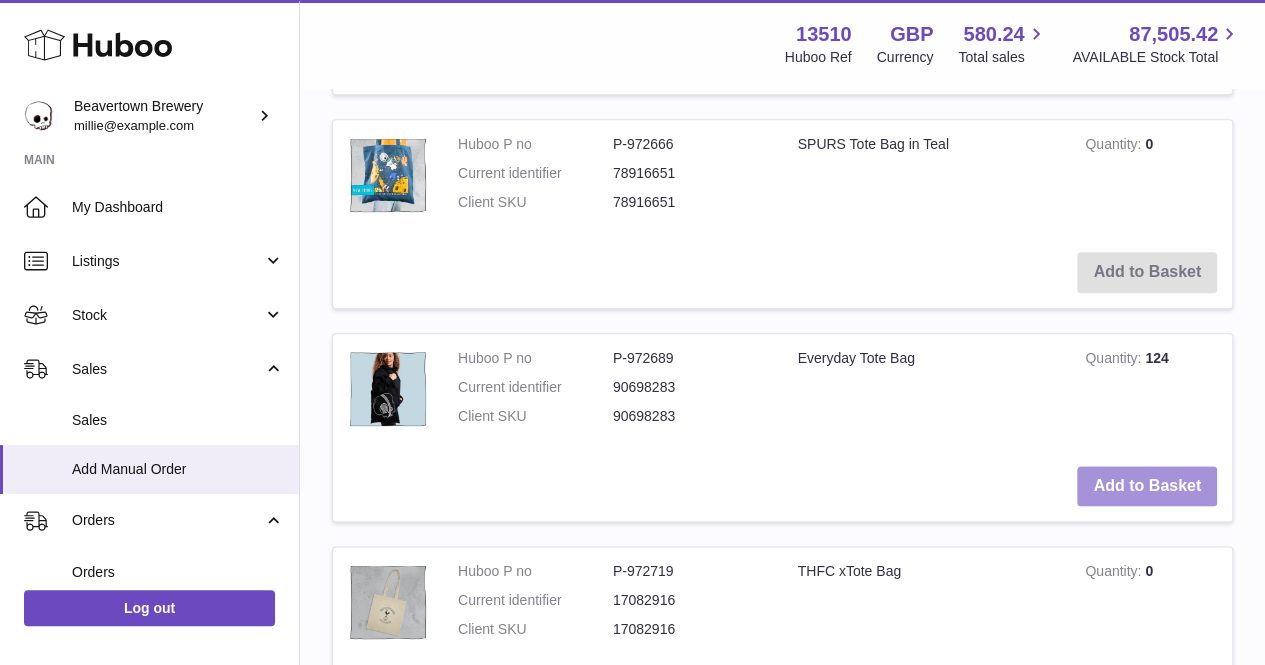 click on "Add to Basket" at bounding box center [1147, 486] 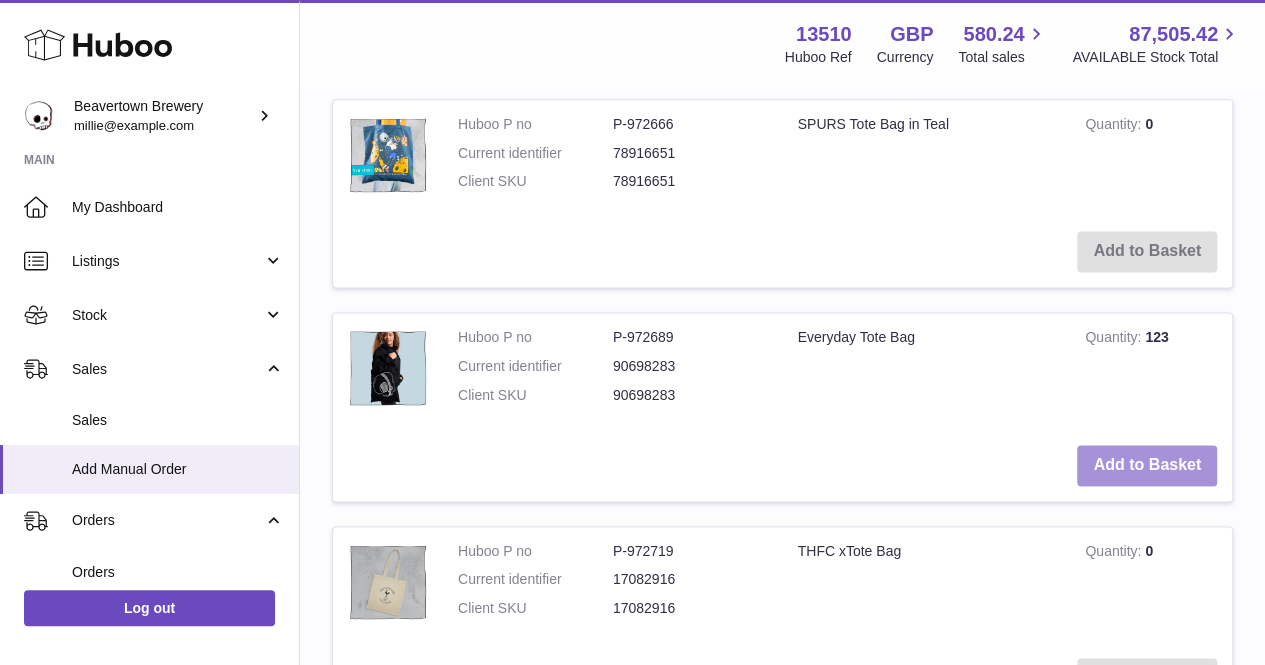 scroll, scrollTop: 742, scrollLeft: 0, axis: vertical 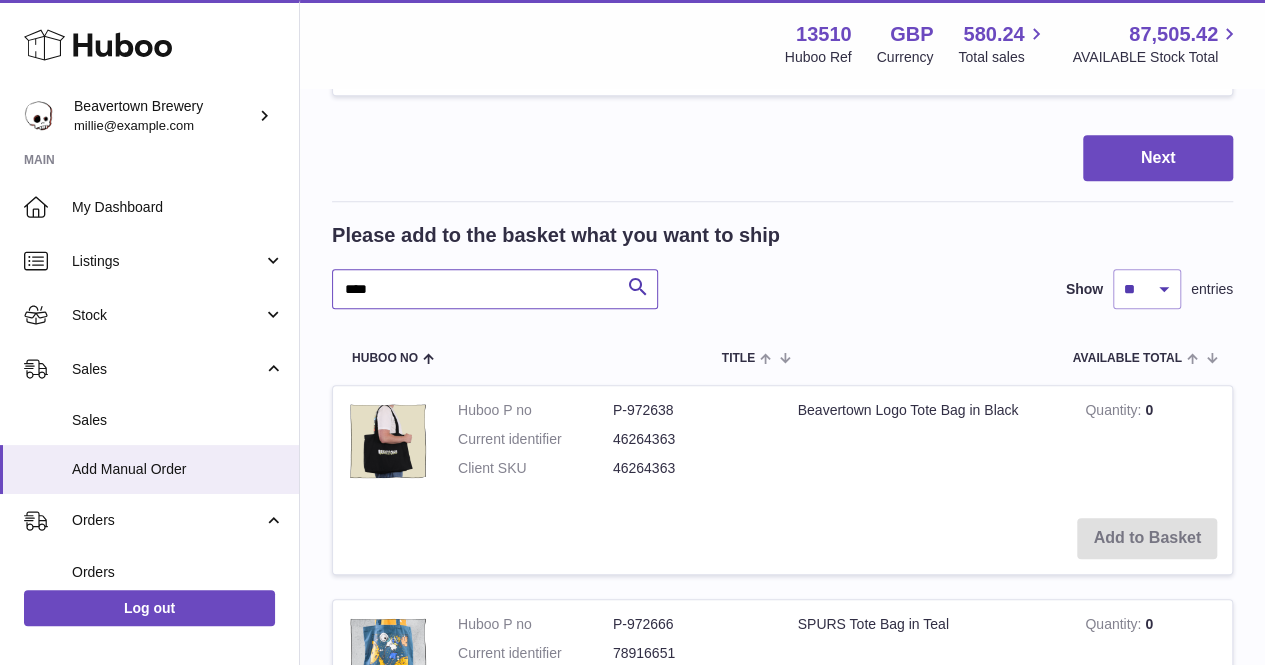 drag, startPoint x: 317, startPoint y: 331, endPoint x: 307, endPoint y: 326, distance: 11.18034 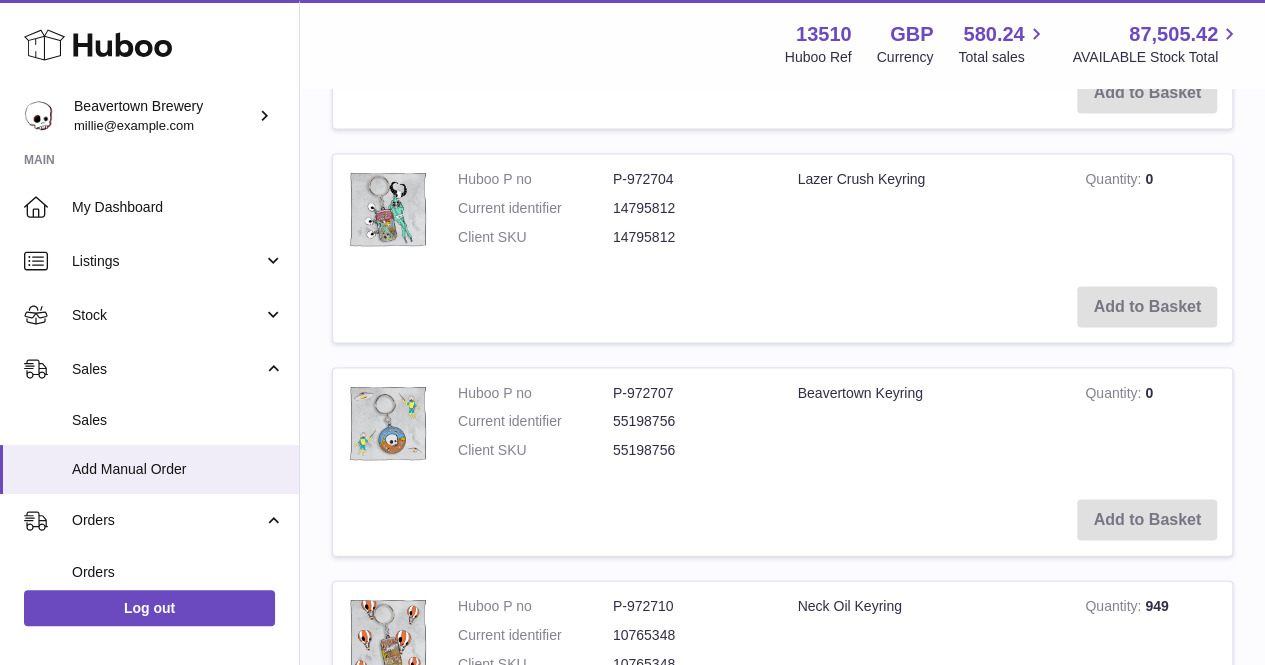 scroll, scrollTop: 2042, scrollLeft: 0, axis: vertical 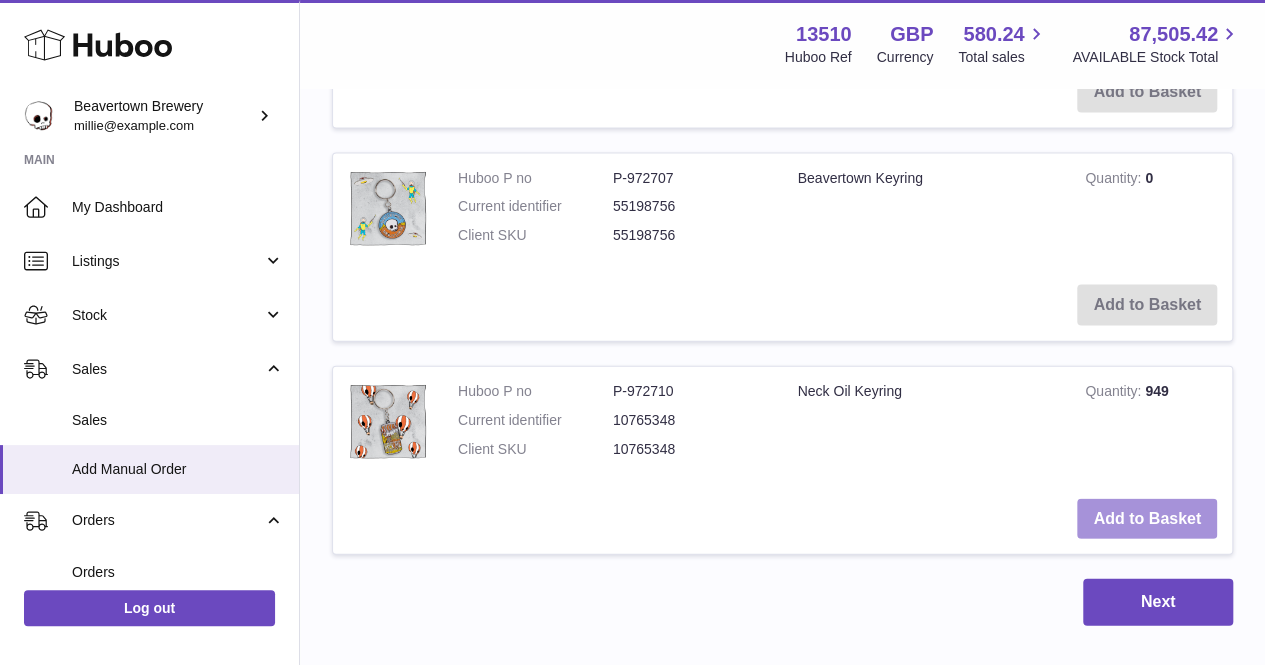 drag, startPoint x: 1184, startPoint y: 545, endPoint x: 1148, endPoint y: 561, distance: 39.39543 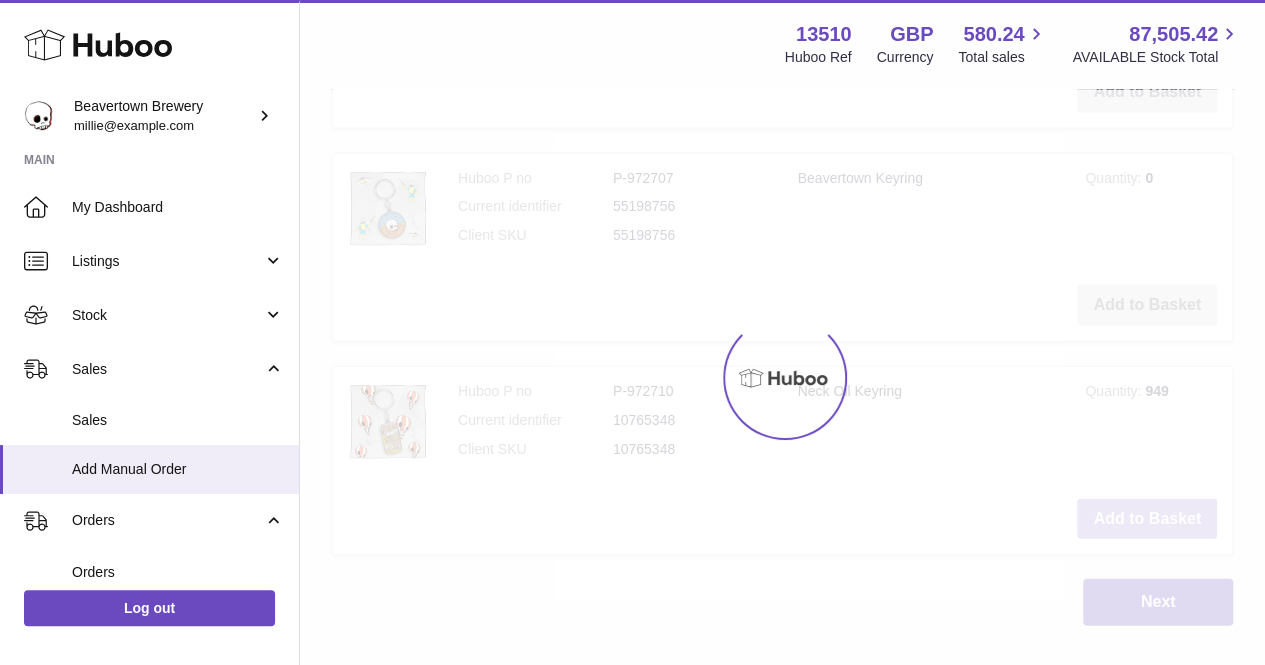 scroll, scrollTop: 2286, scrollLeft: 0, axis: vertical 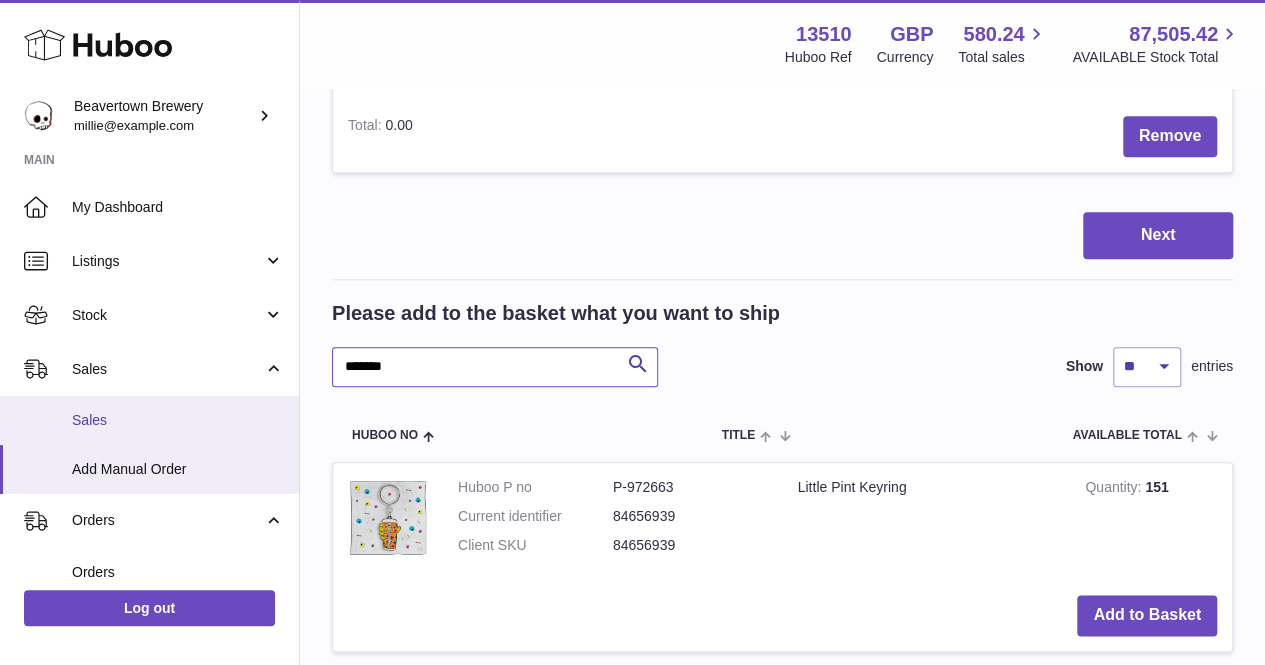 drag, startPoint x: 398, startPoint y: 449, endPoint x: 262, endPoint y: 437, distance: 136.52838 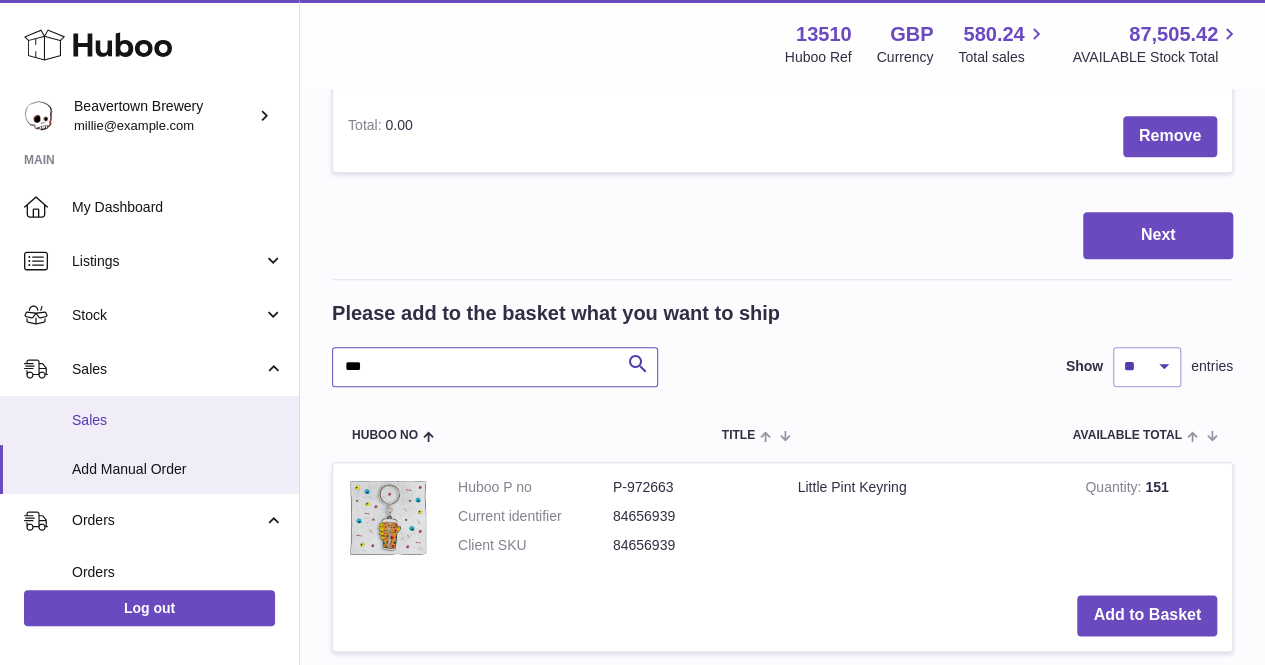 type on "***" 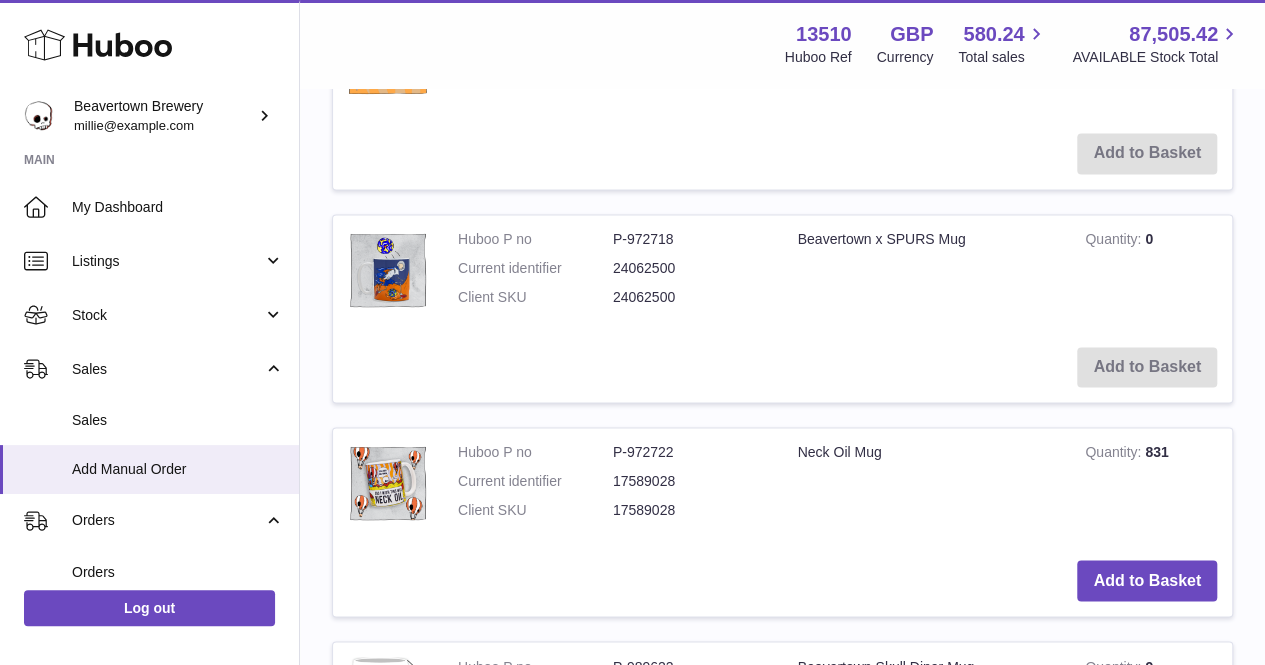 scroll, scrollTop: 1586, scrollLeft: 0, axis: vertical 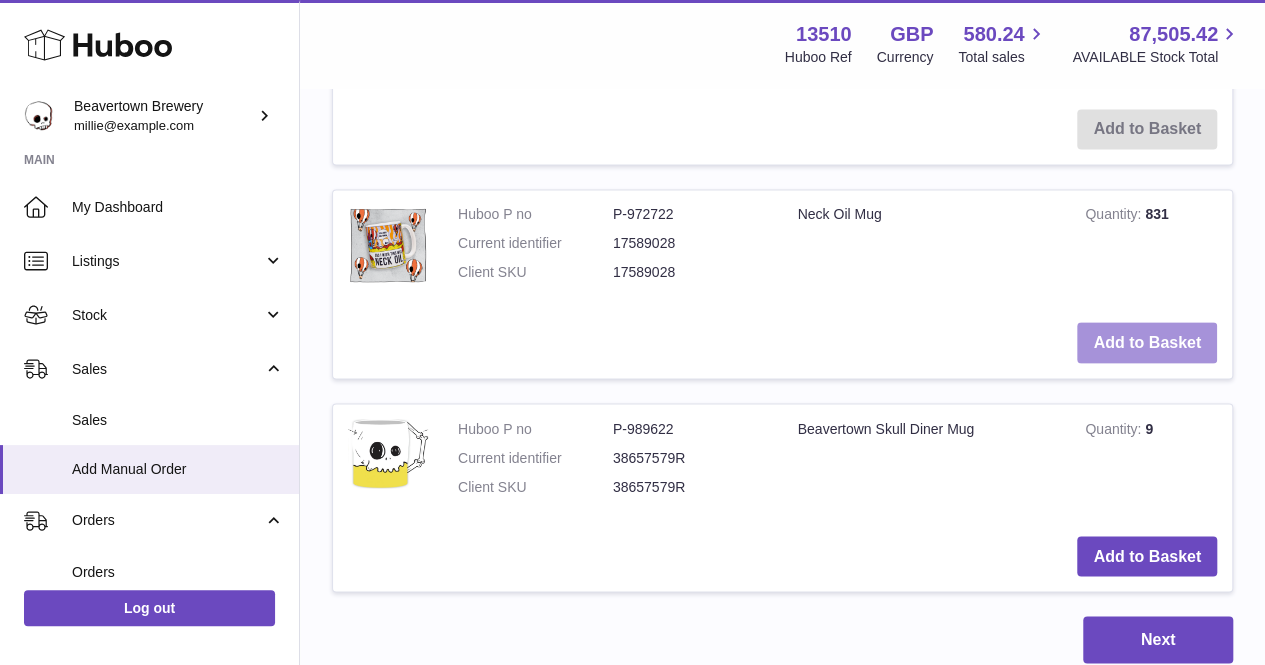 click on "Add to Basket" at bounding box center (1147, 342) 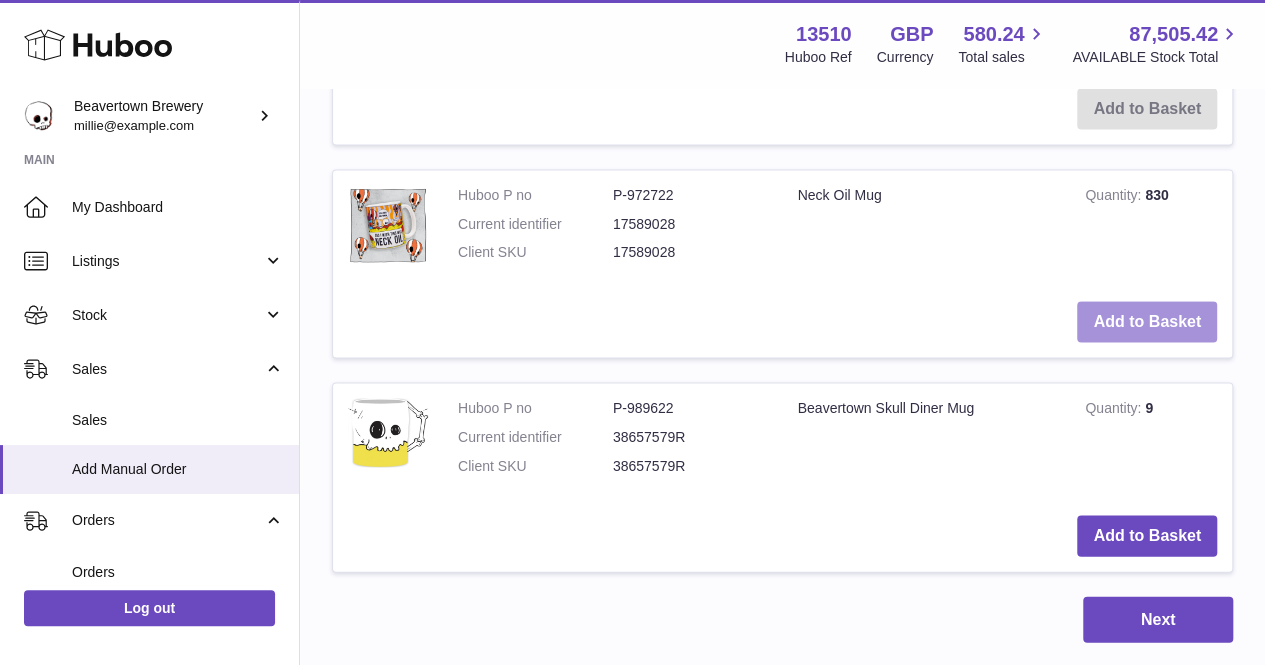 scroll, scrollTop: 1228, scrollLeft: 0, axis: vertical 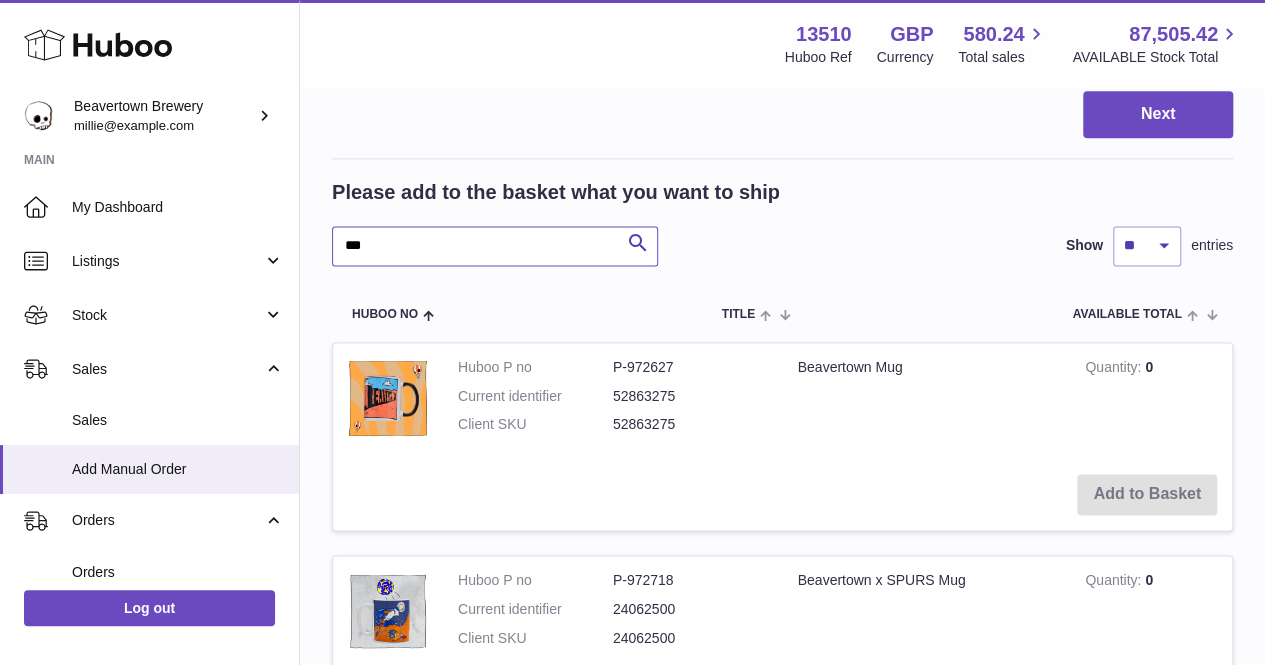 drag, startPoint x: 448, startPoint y: 344, endPoint x: 299, endPoint y: 339, distance: 149.08386 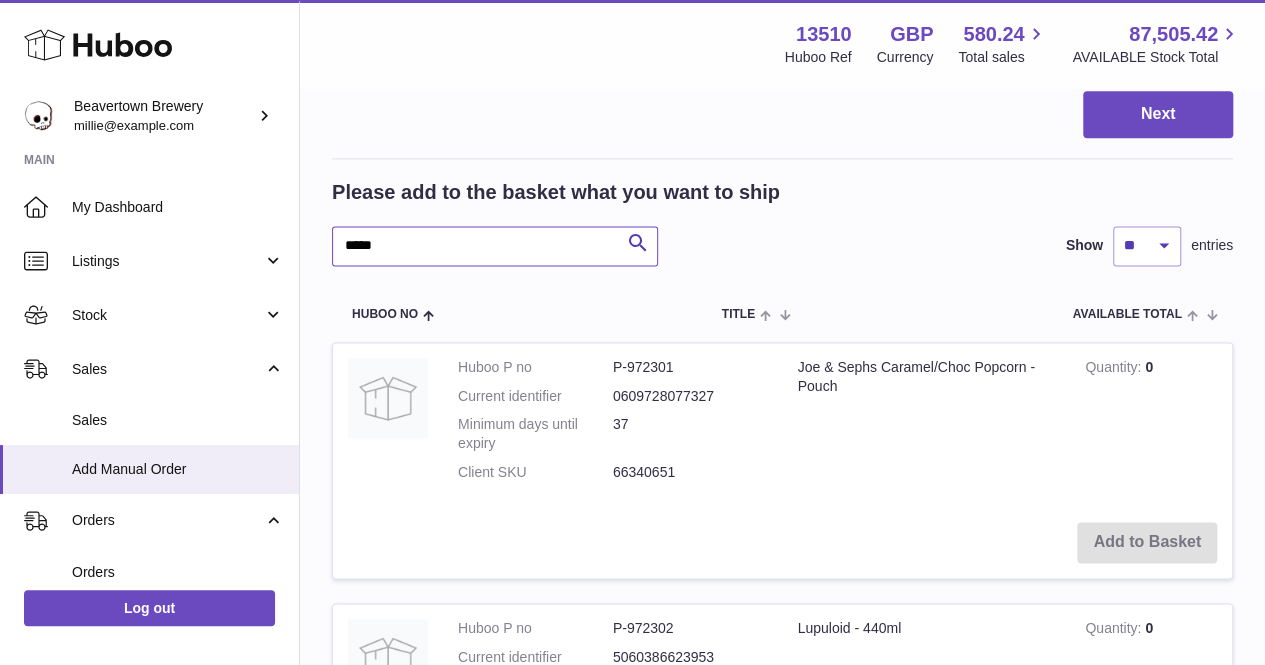type on "*****" 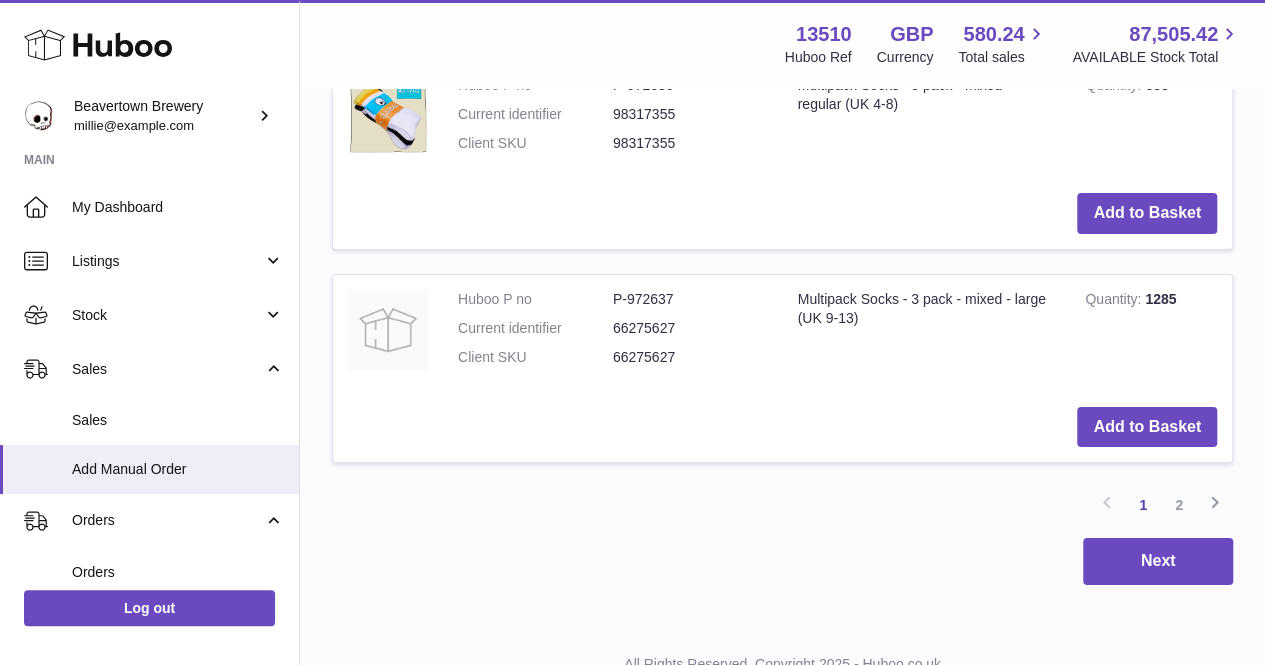 scroll, scrollTop: 3328, scrollLeft: 0, axis: vertical 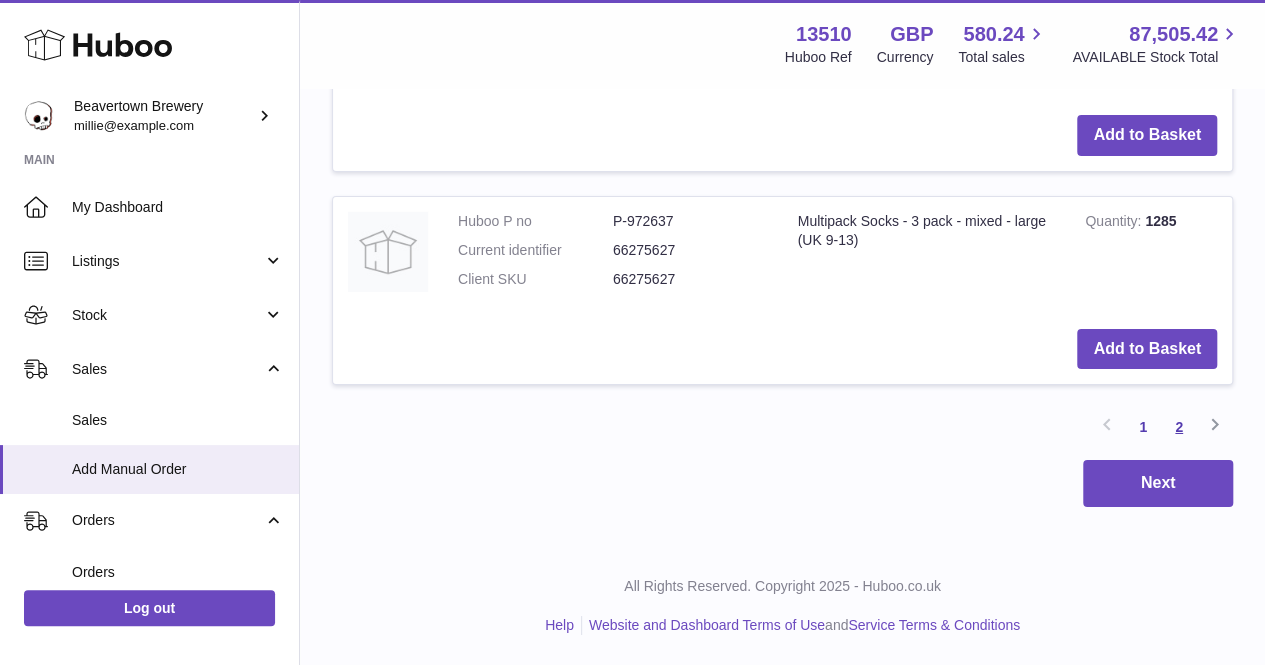 click on "2" at bounding box center (1179, 427) 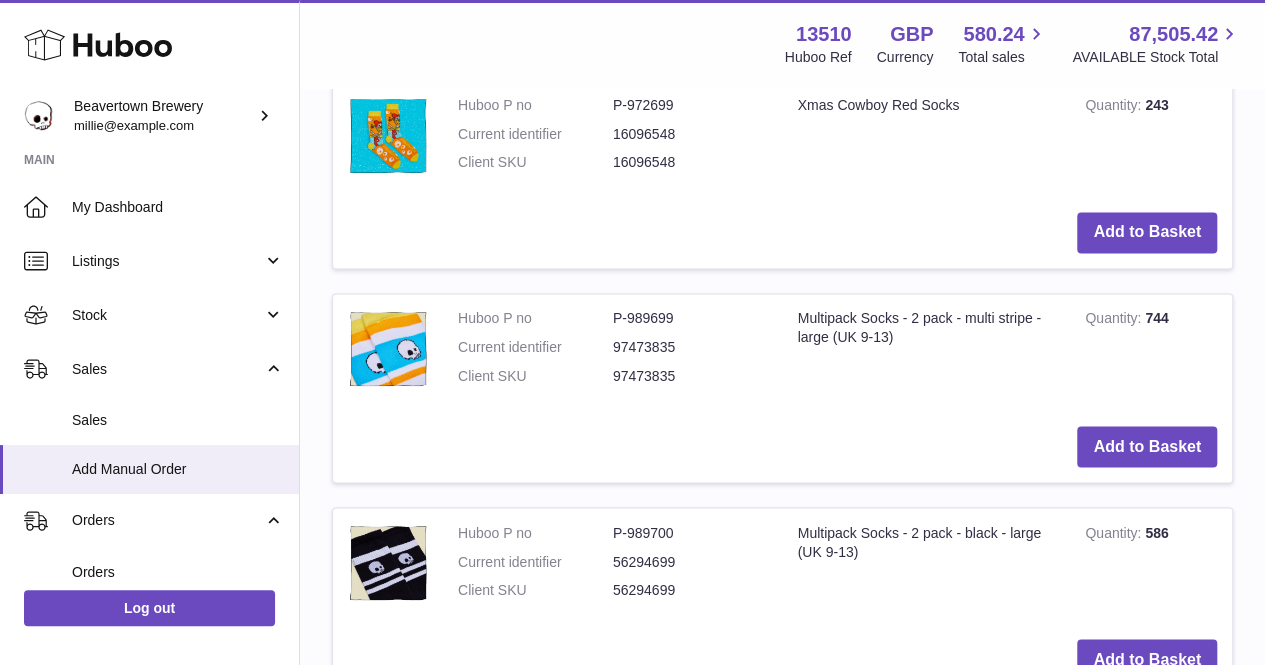 scroll, scrollTop: 1690, scrollLeft: 0, axis: vertical 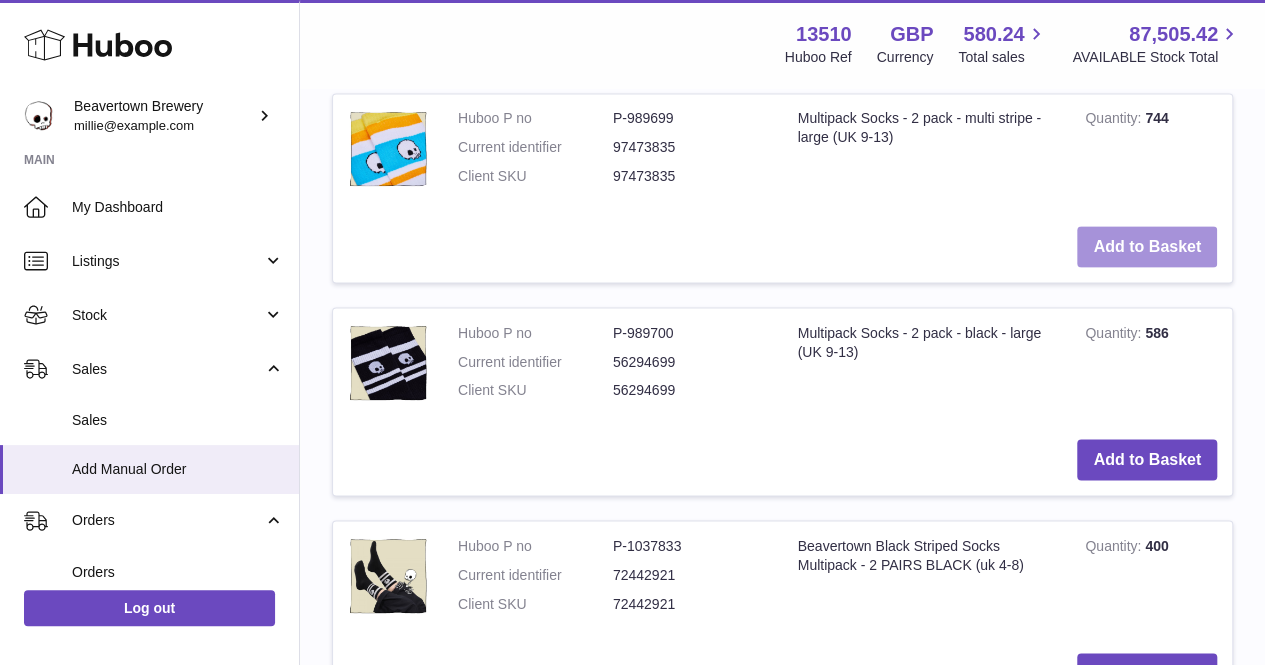 click on "Add to Basket" at bounding box center [1147, 246] 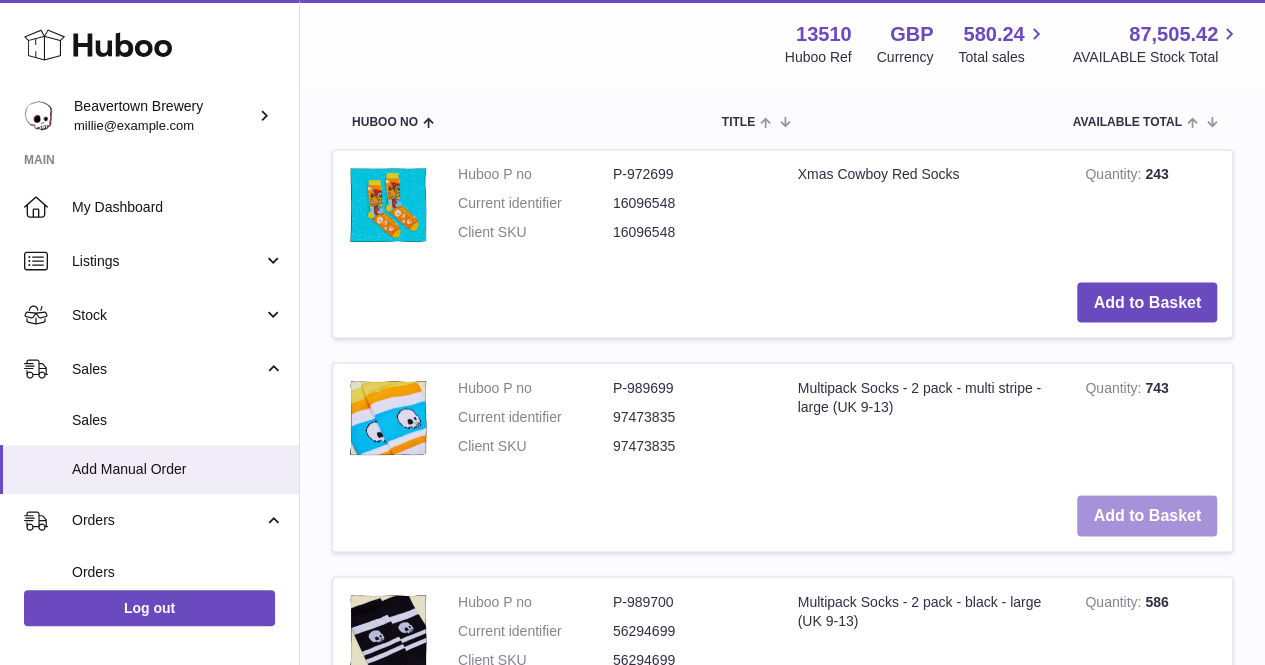 scroll, scrollTop: 1232, scrollLeft: 0, axis: vertical 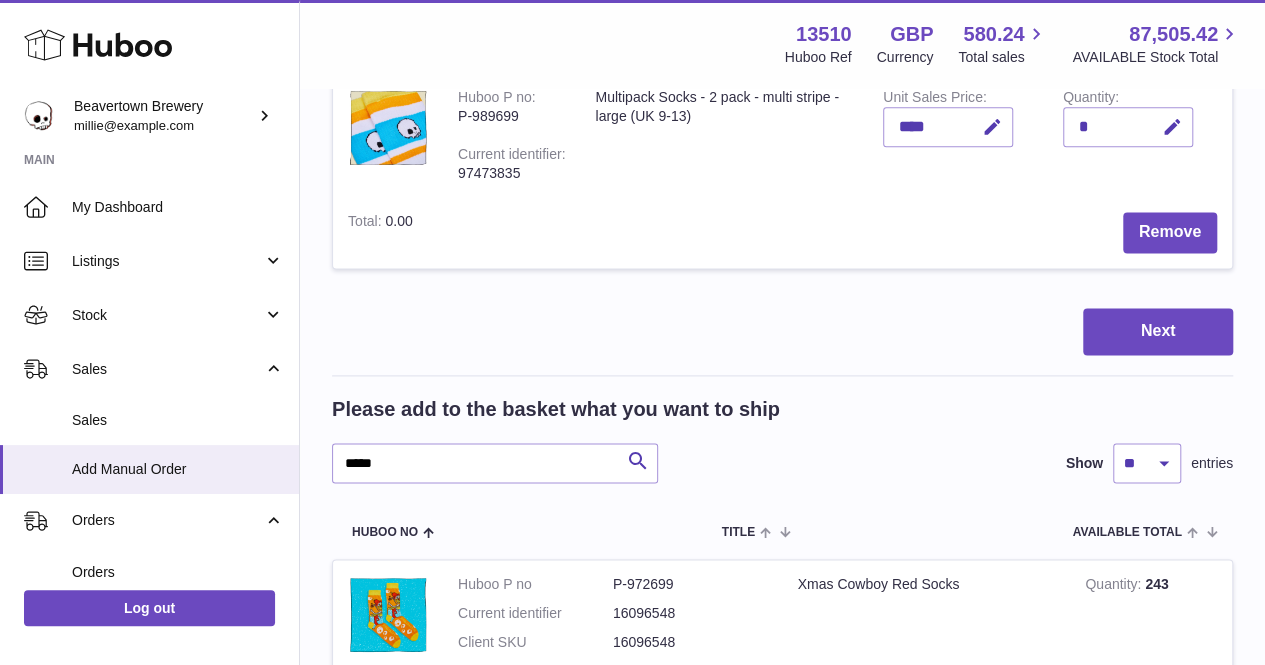 type 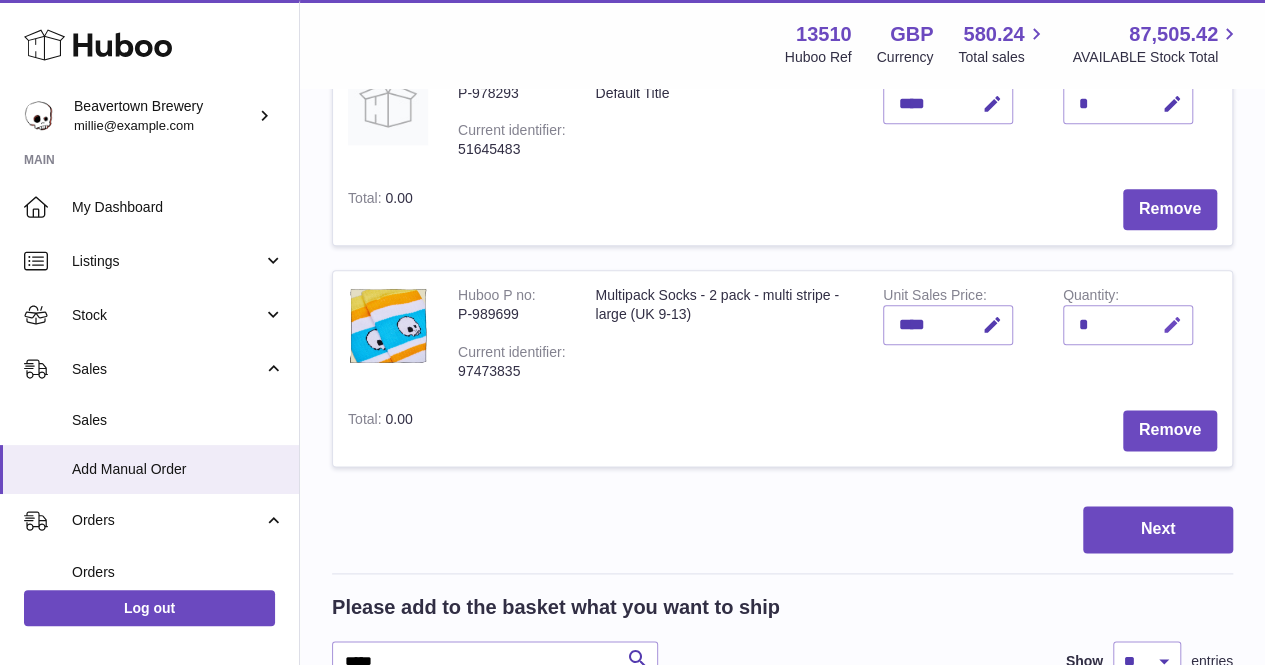 scroll, scrollTop: 1132, scrollLeft: 0, axis: vertical 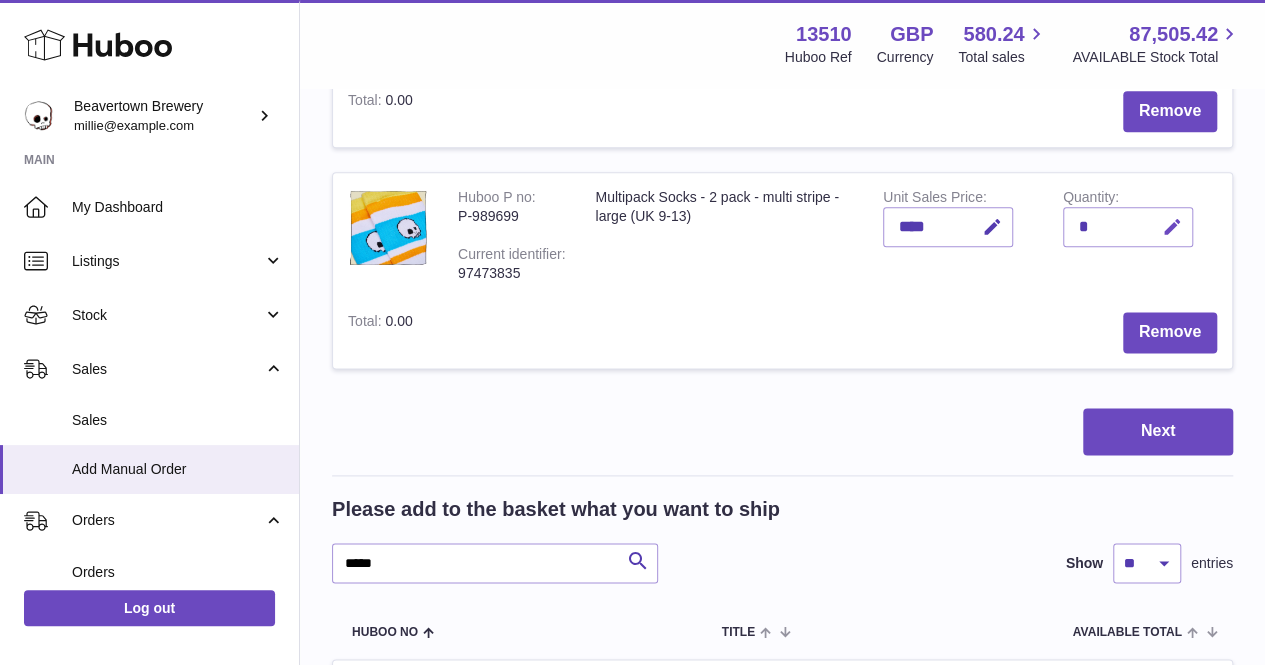 click at bounding box center (1172, 227) 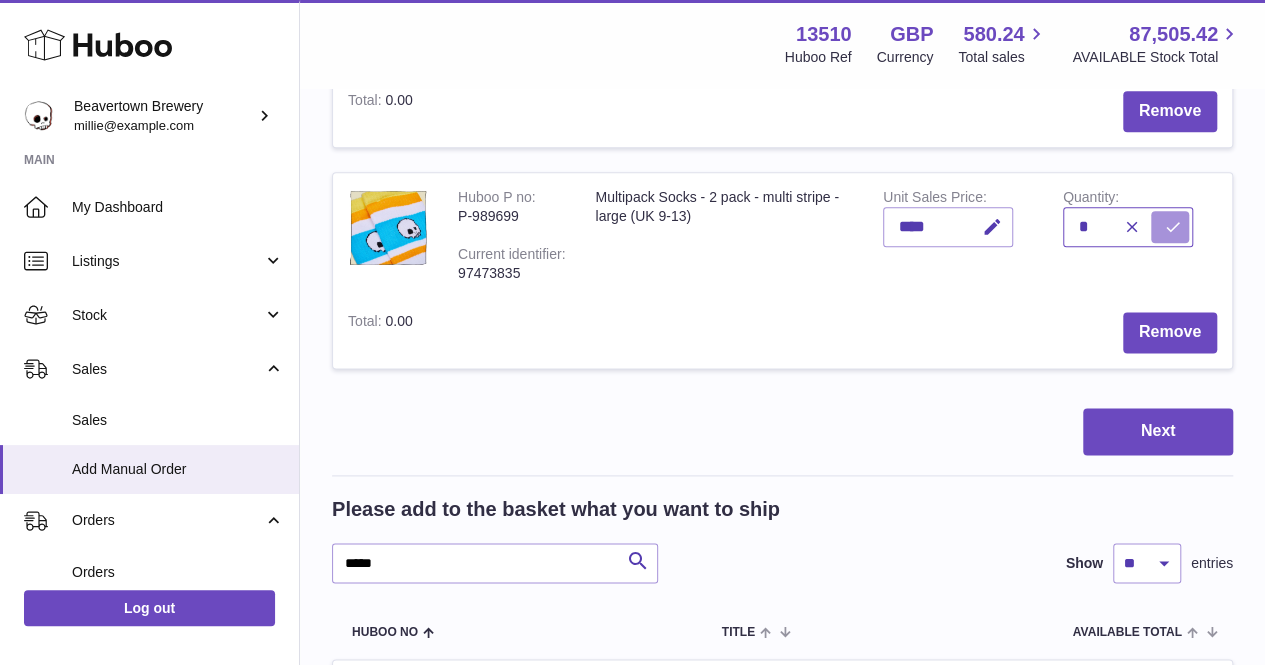 type on "*" 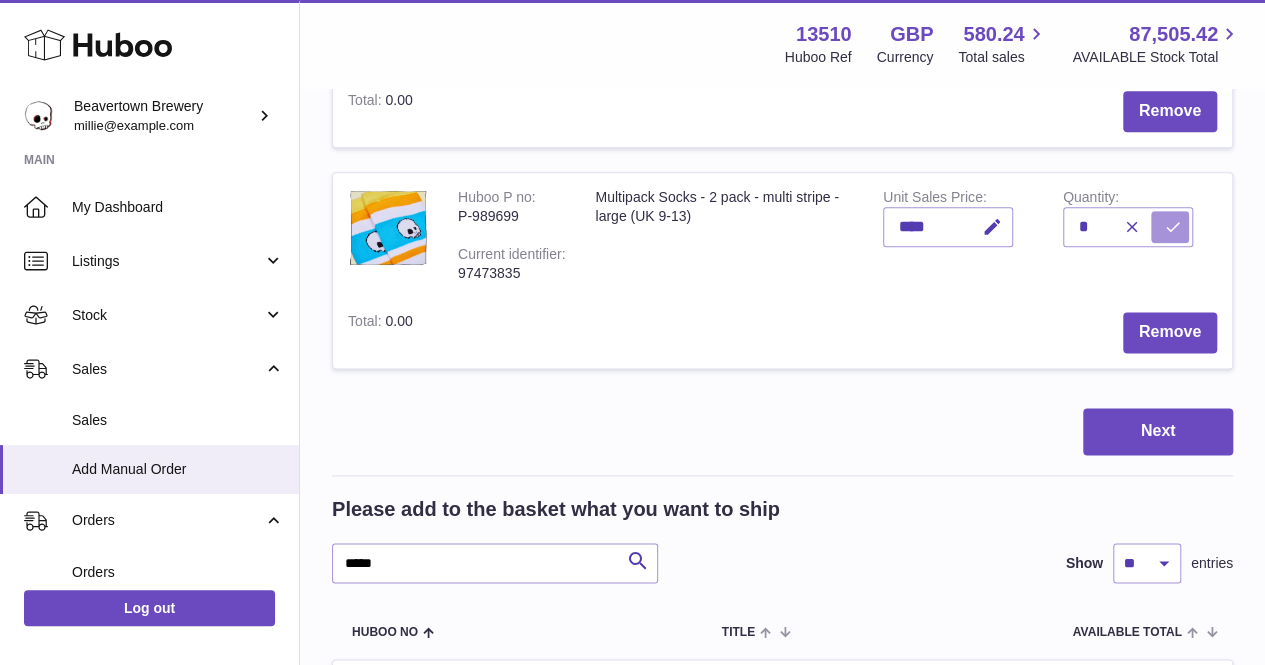 click at bounding box center (1173, 227) 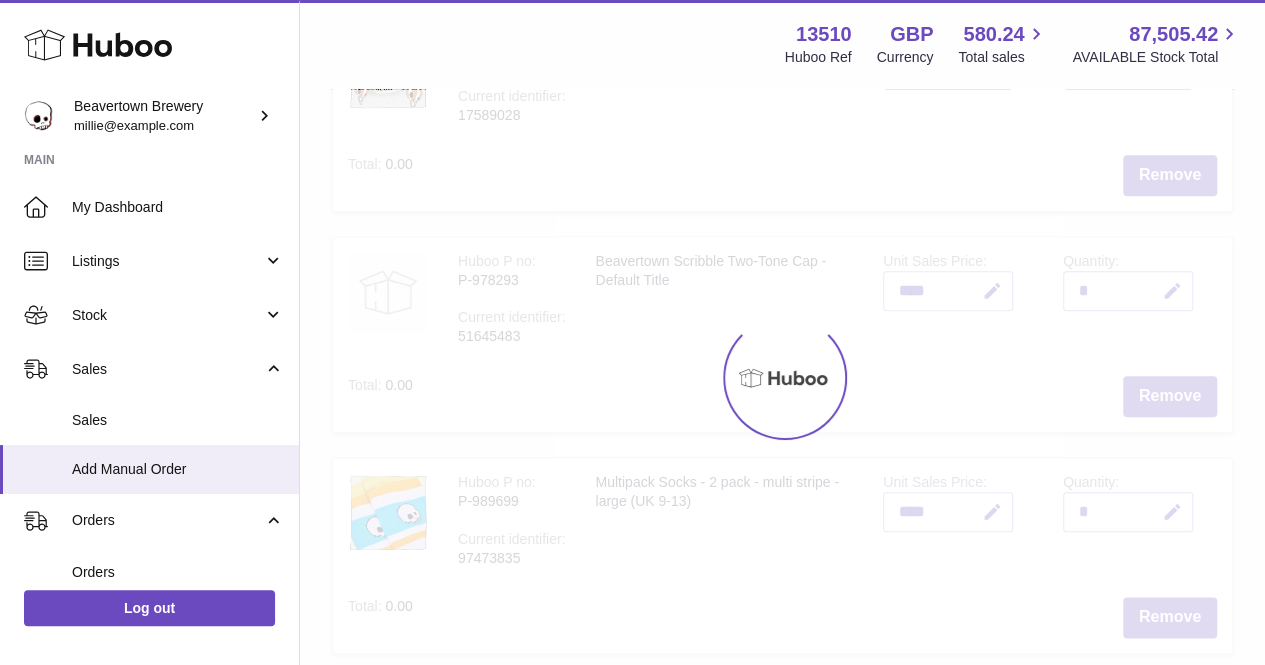 scroll, scrollTop: 832, scrollLeft: 0, axis: vertical 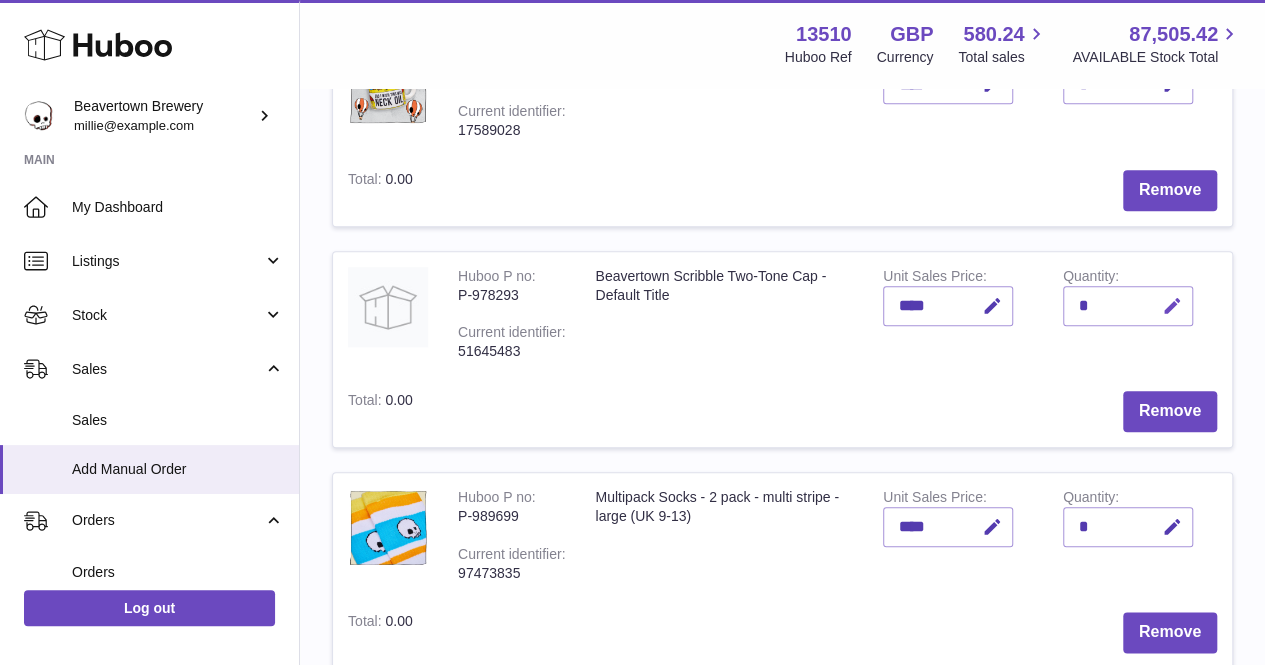 click at bounding box center (1172, 306) 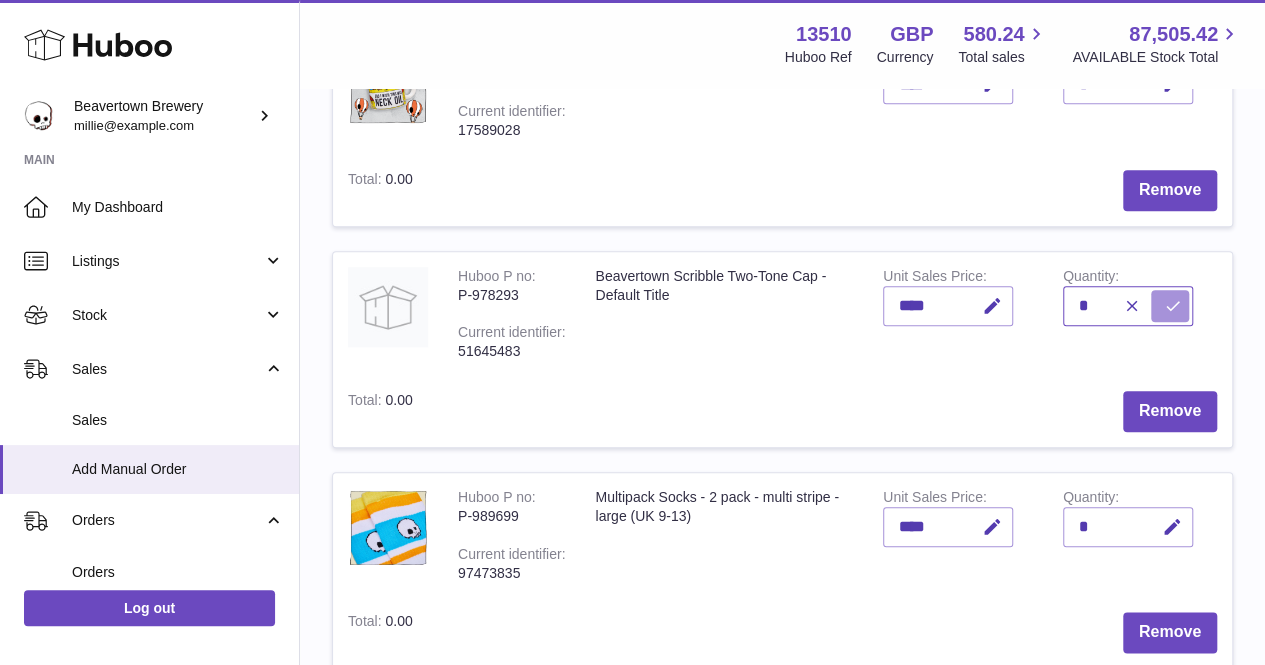 type on "*" 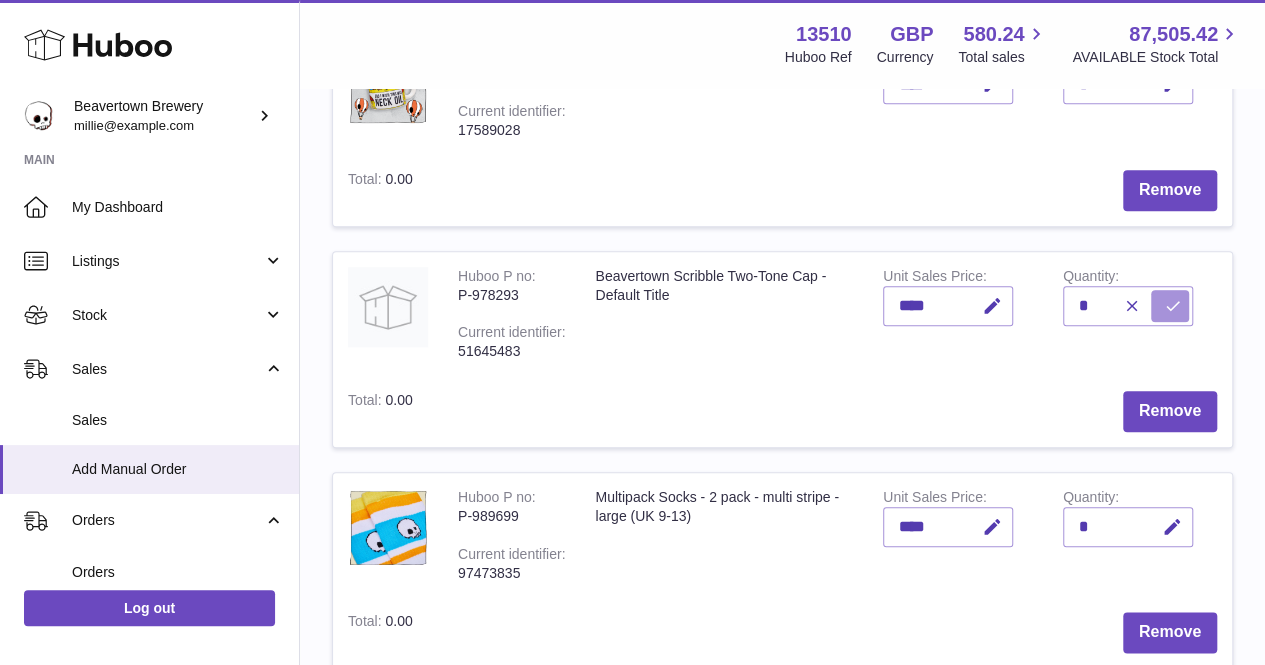 drag, startPoint x: 462, startPoint y: 493, endPoint x: 446, endPoint y: 493, distance: 16 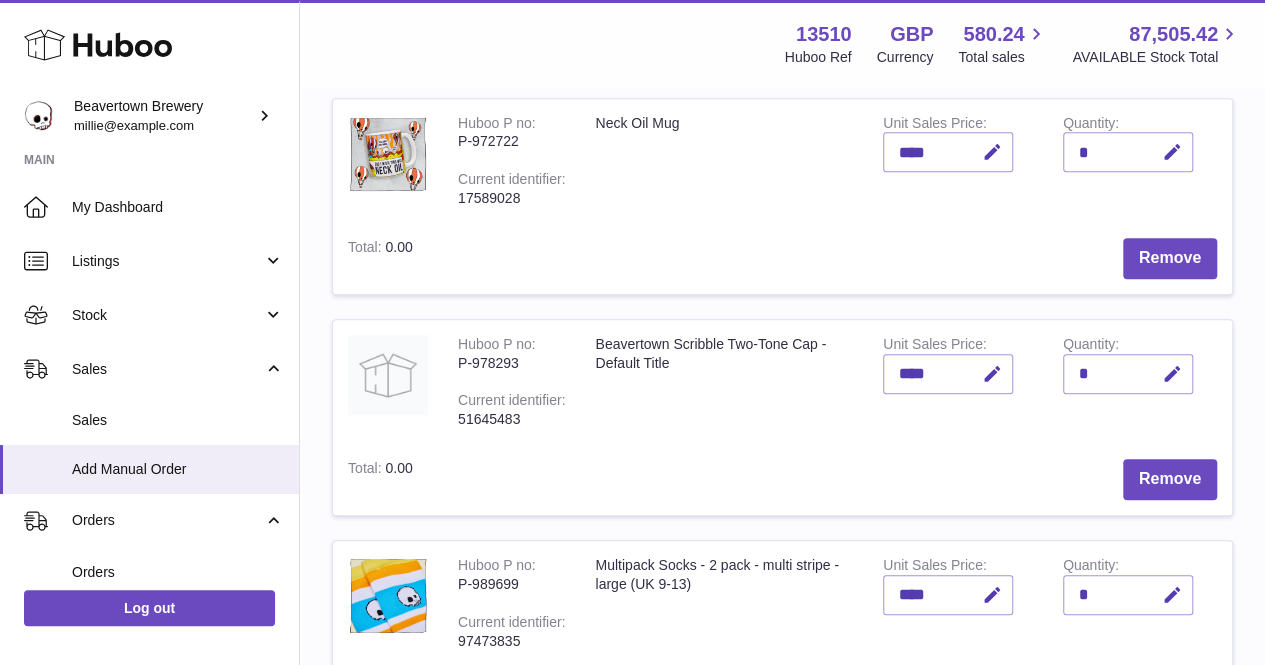 scroll, scrollTop: 732, scrollLeft: 0, axis: vertical 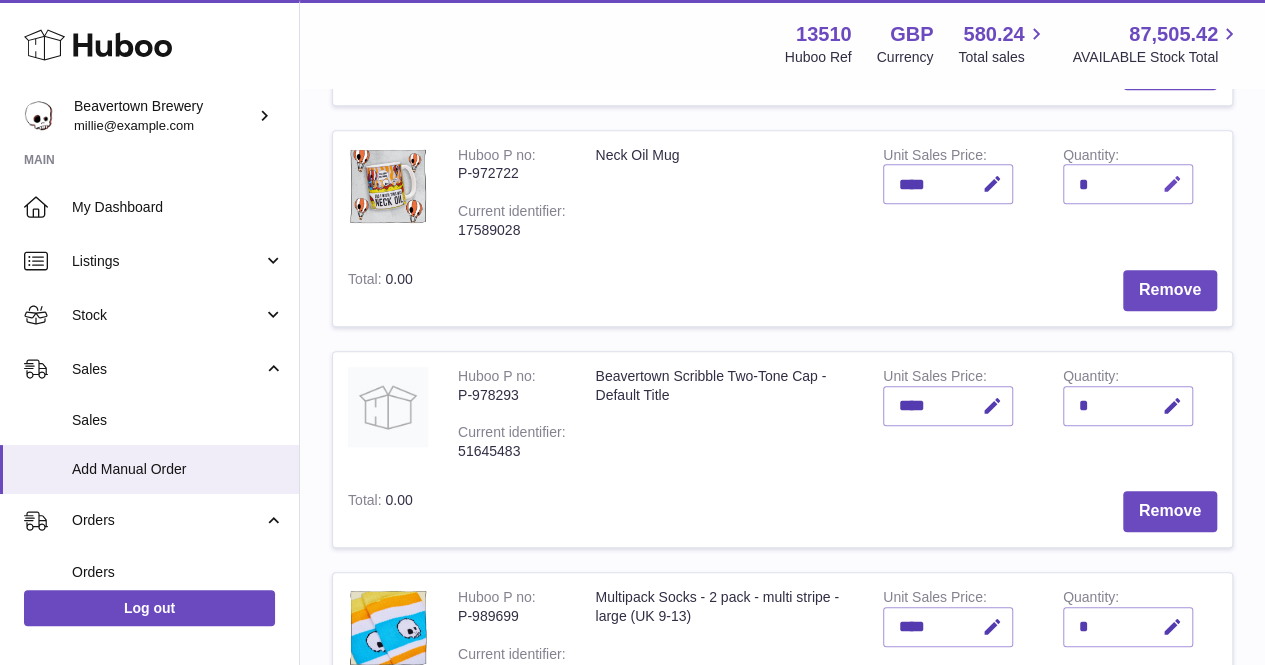 click at bounding box center (1169, 184) 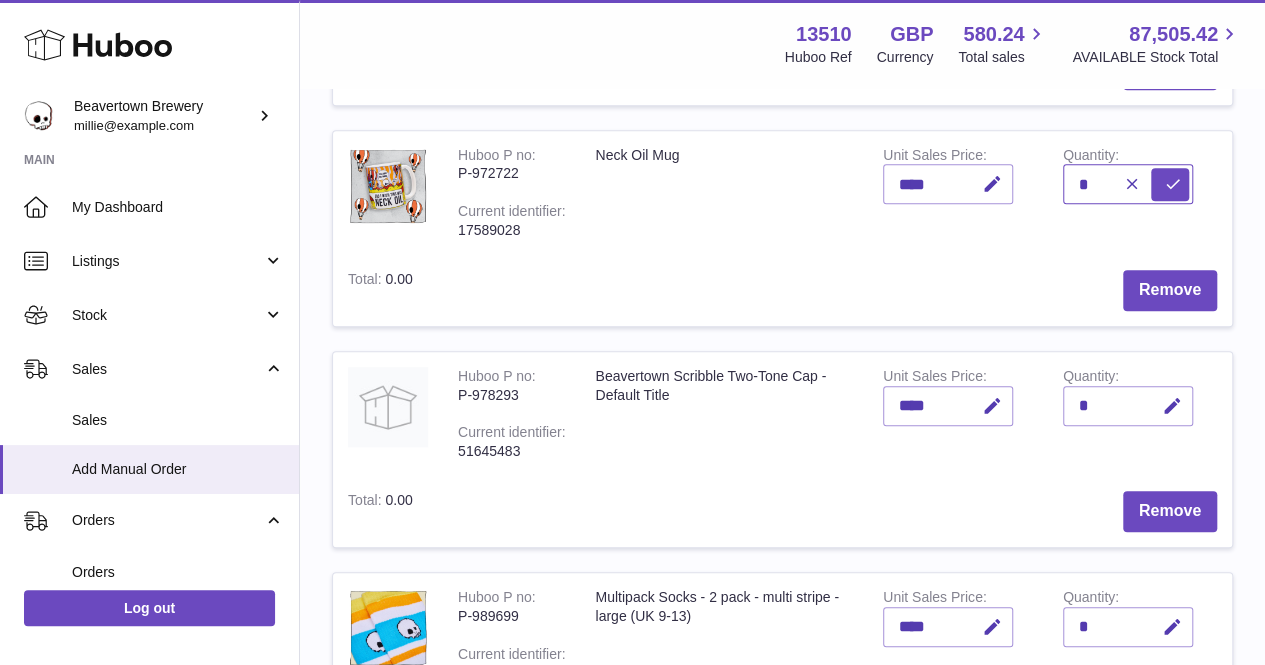click on "*" at bounding box center (1128, 184) 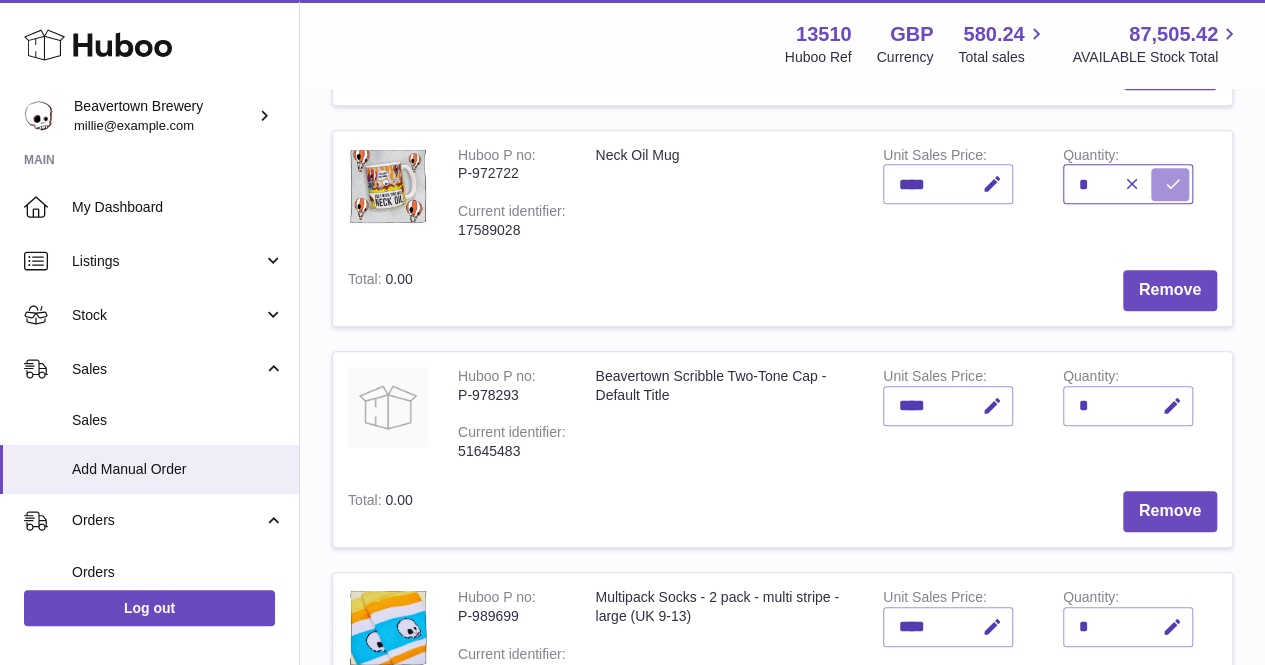 type on "*" 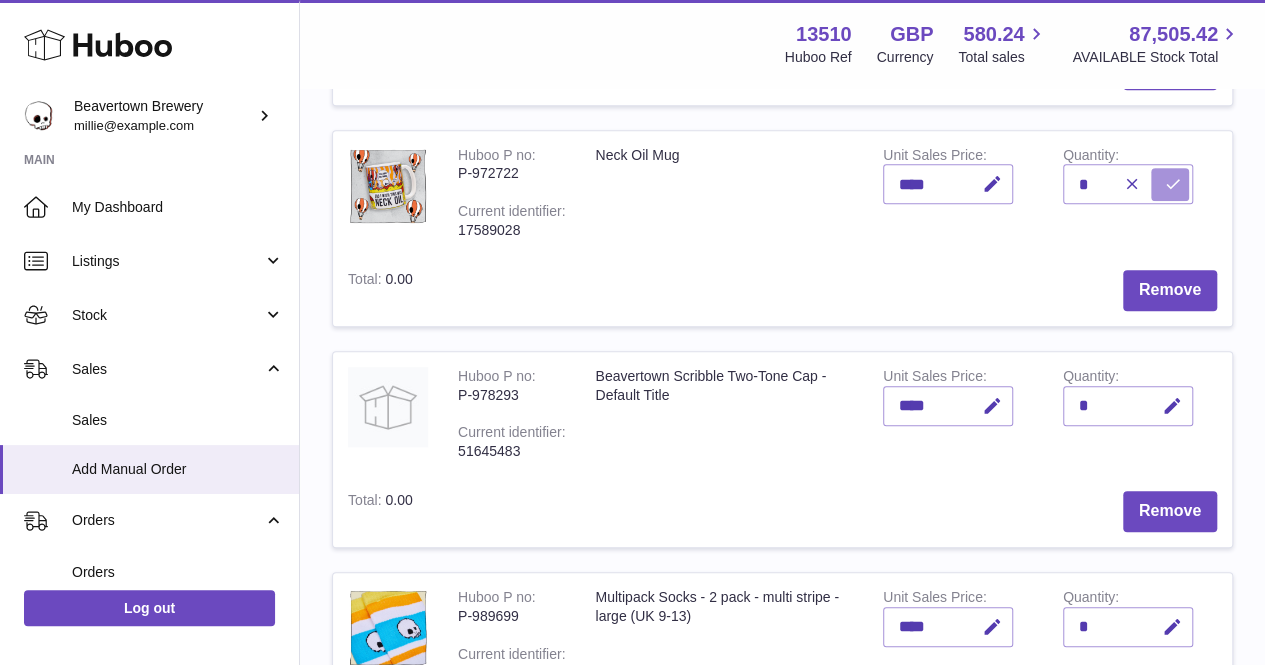 click at bounding box center (1173, 184) 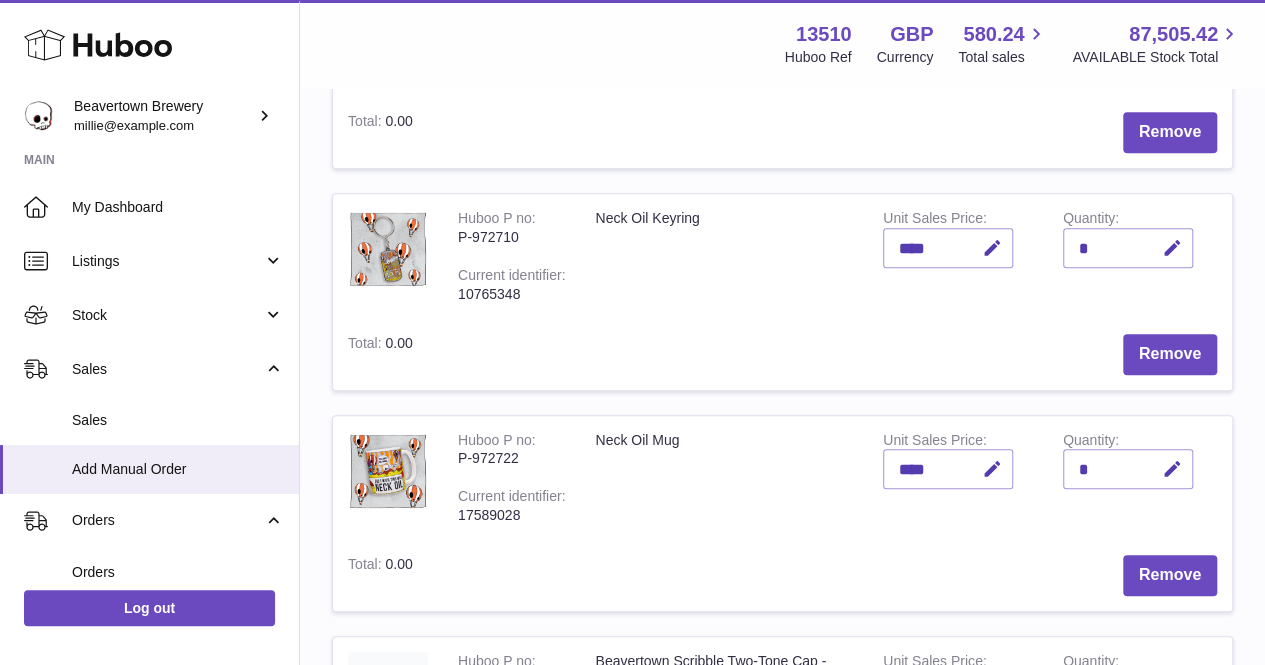 scroll, scrollTop: 432, scrollLeft: 0, axis: vertical 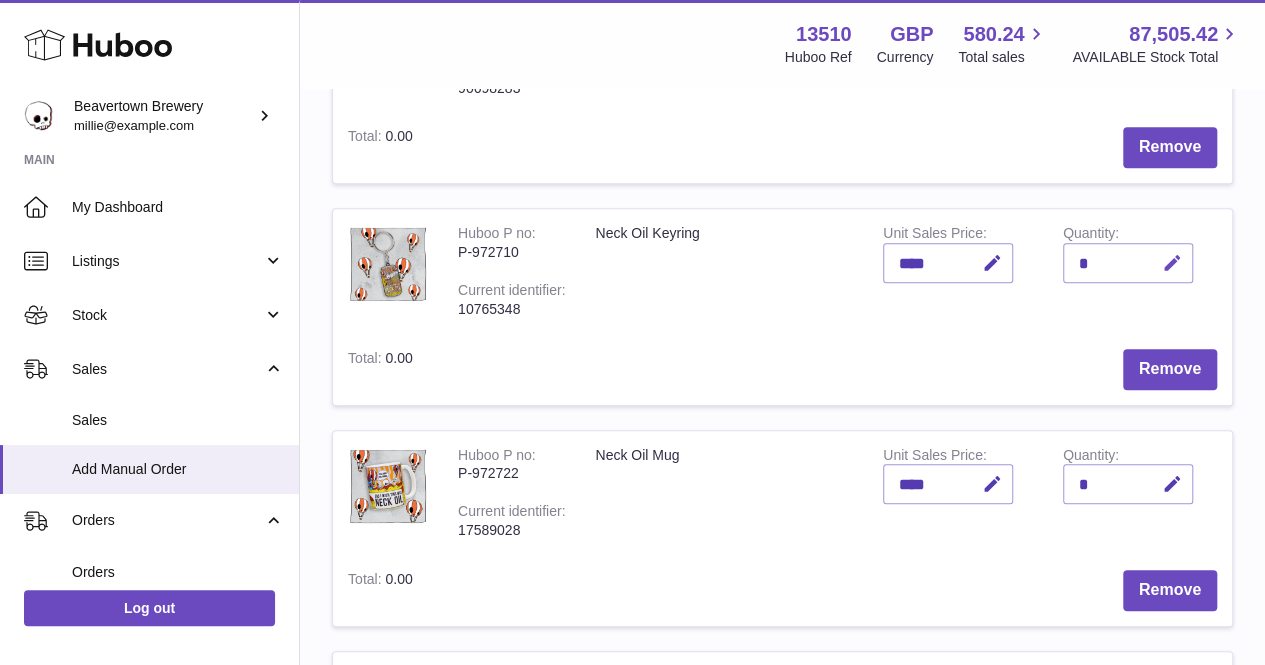 click at bounding box center (1172, 263) 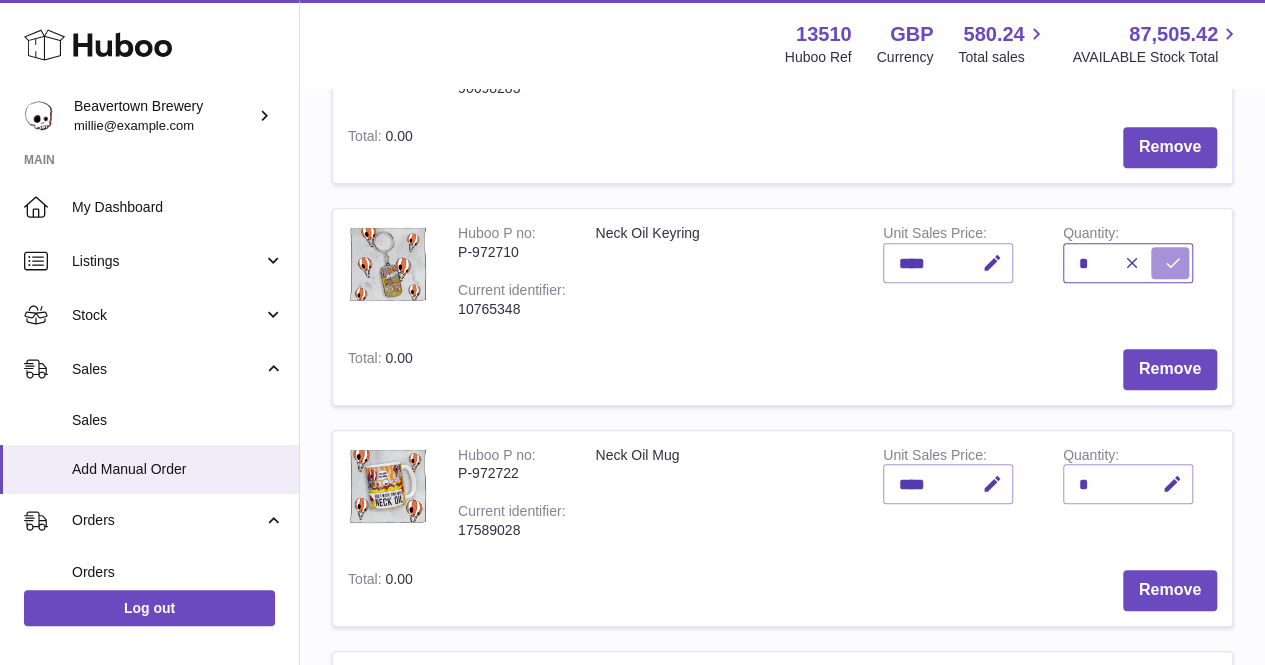 type on "*" 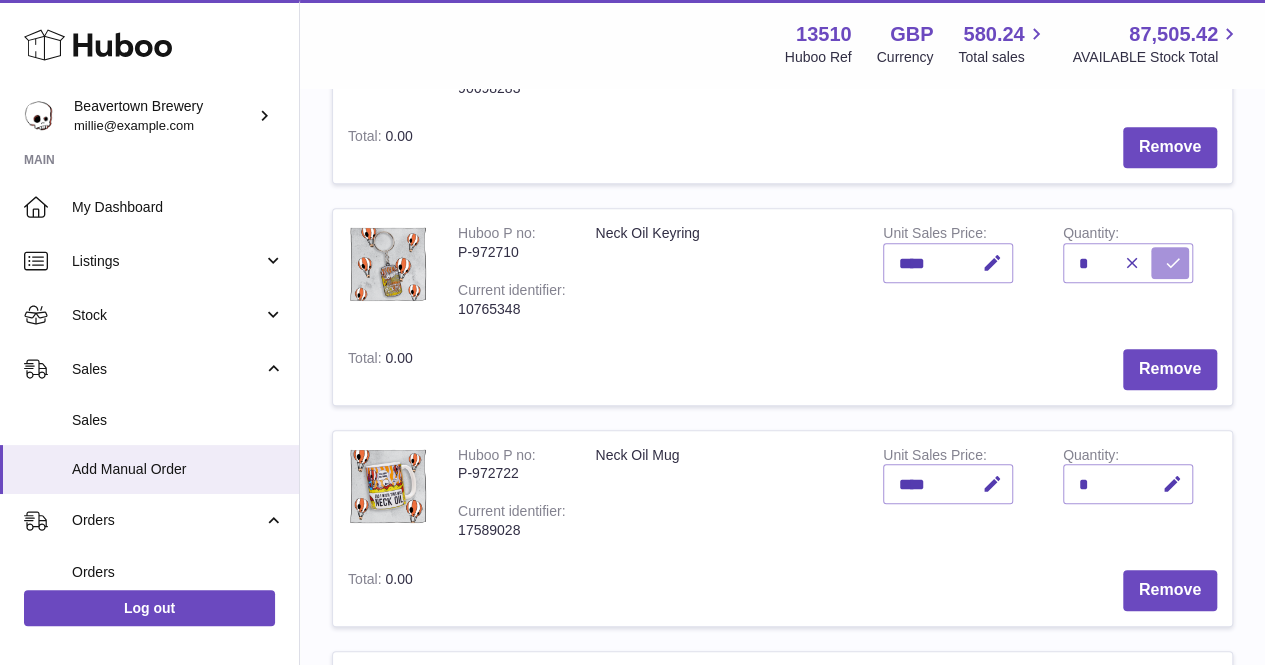 click at bounding box center [1173, 263] 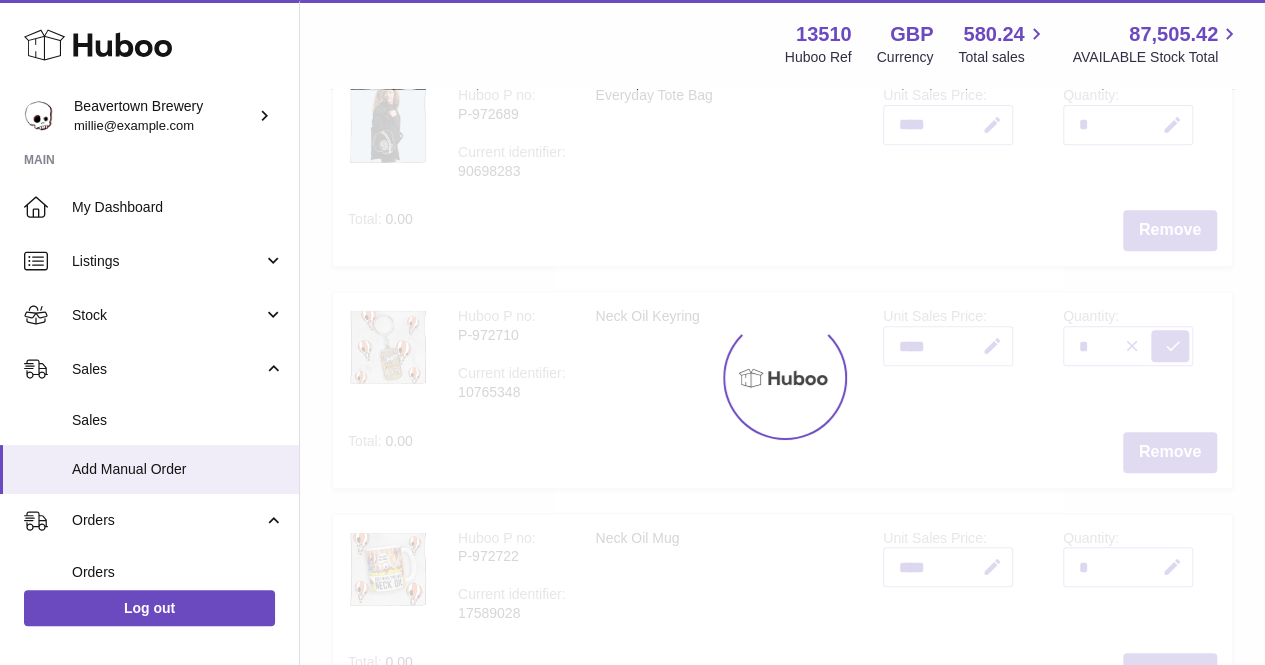 scroll, scrollTop: 232, scrollLeft: 0, axis: vertical 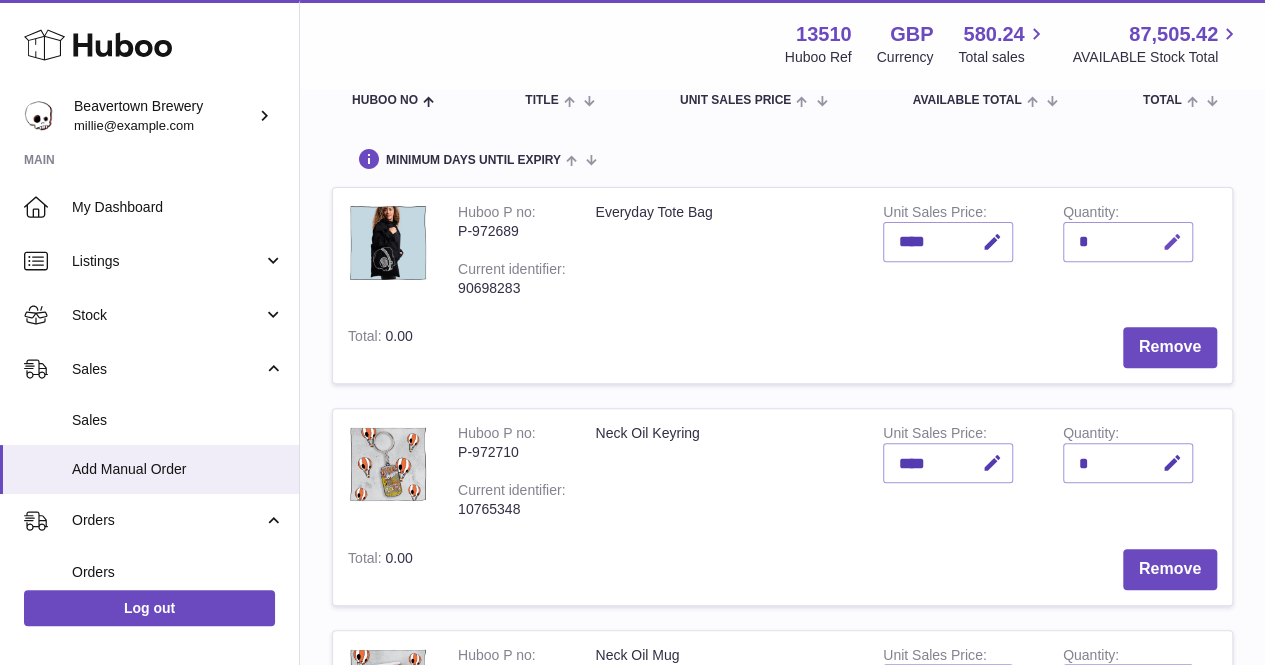 click at bounding box center (1172, 242) 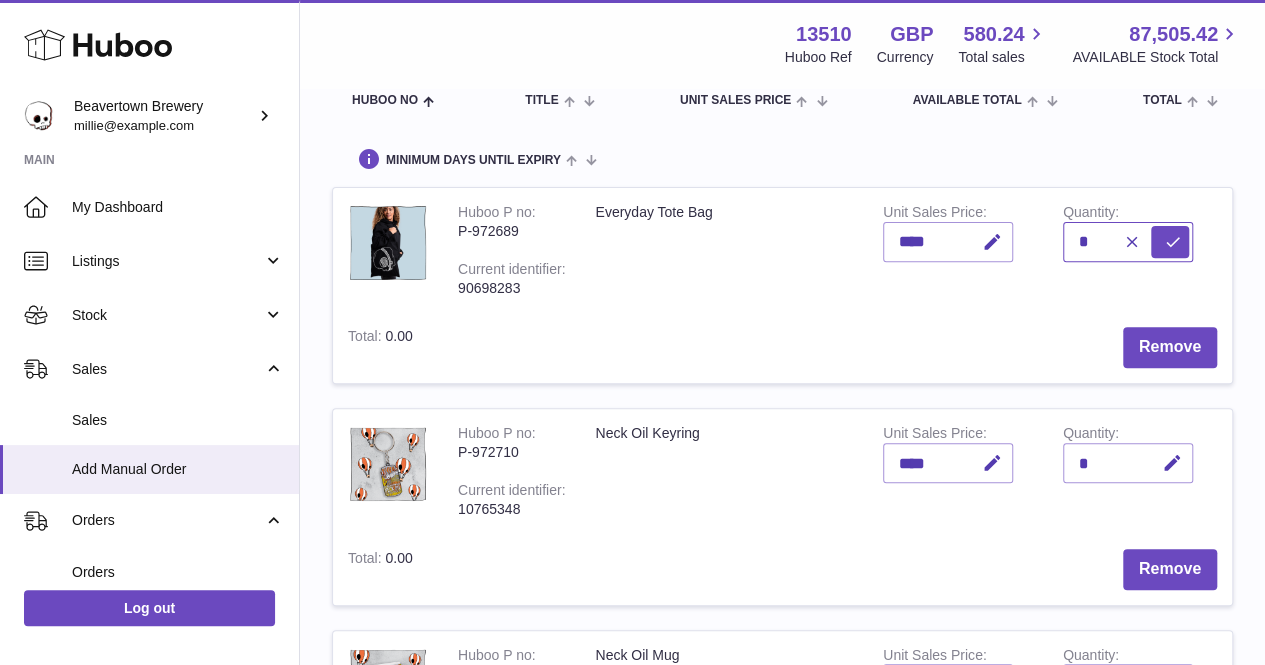 type on "*" 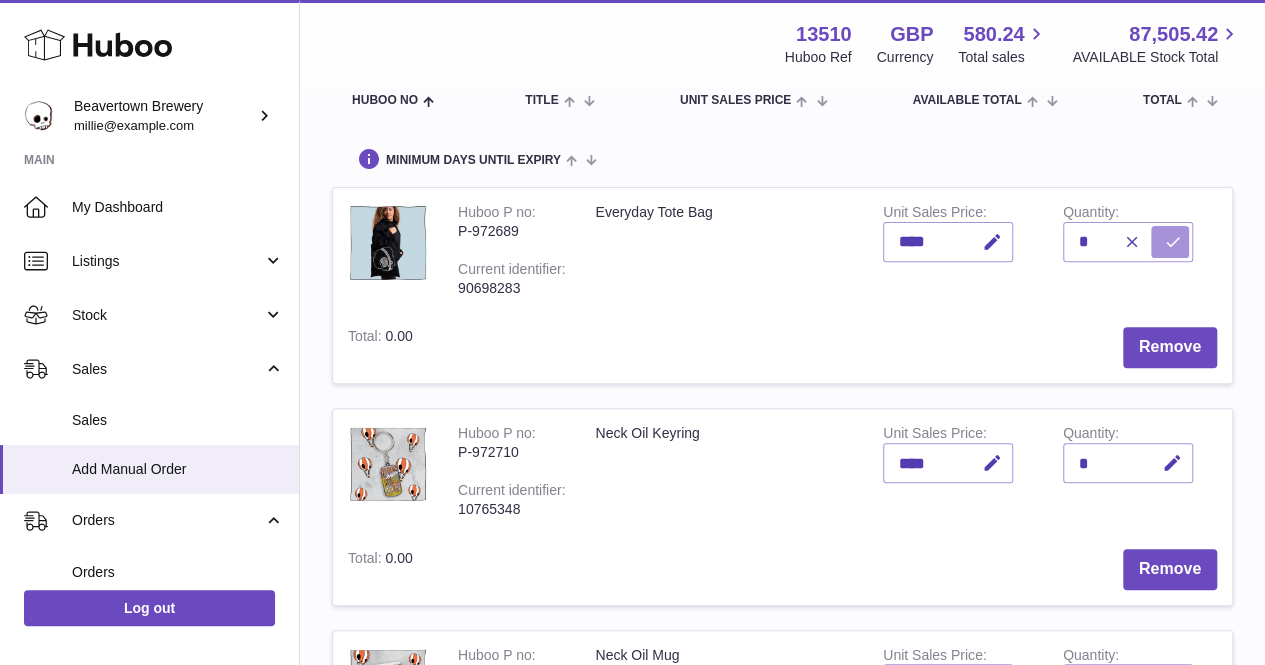 click at bounding box center [1170, 242] 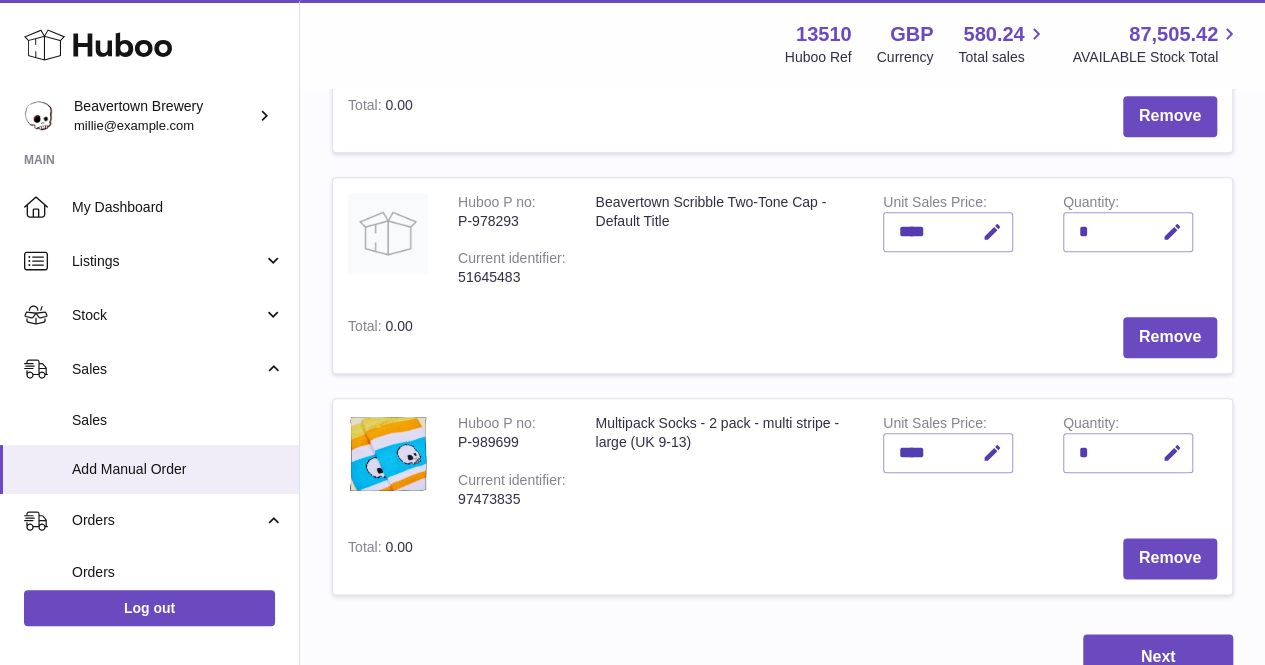 scroll, scrollTop: 1100, scrollLeft: 0, axis: vertical 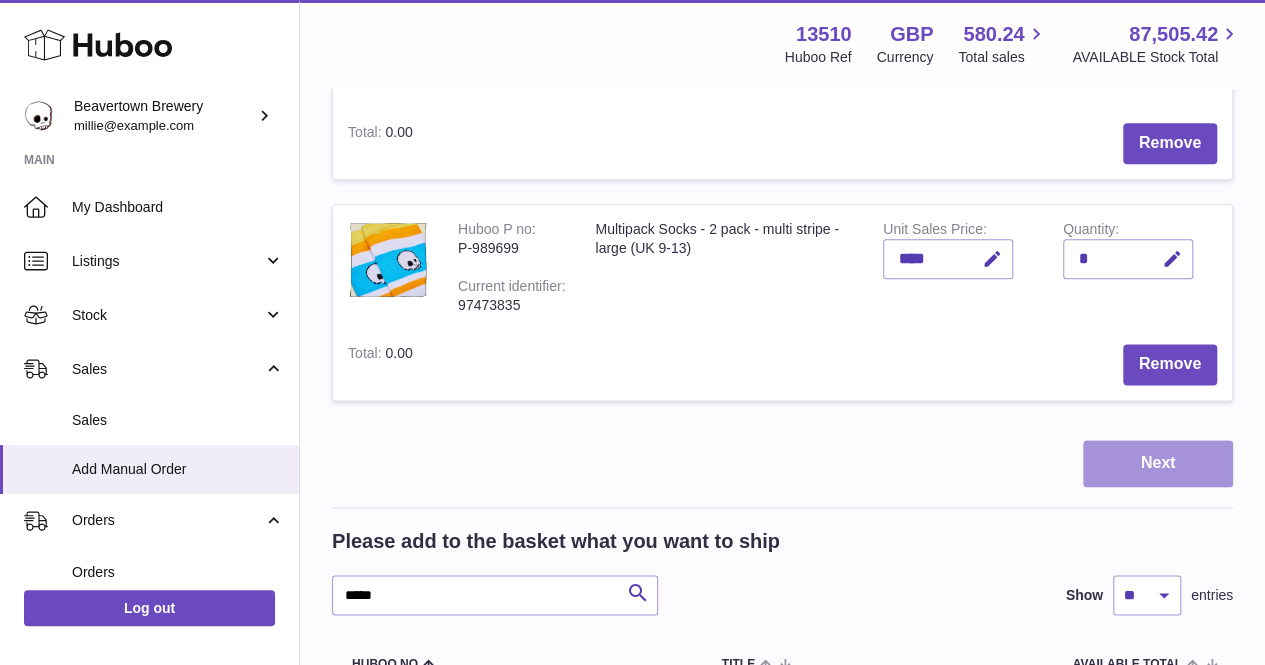 click on "Next" at bounding box center [1158, 463] 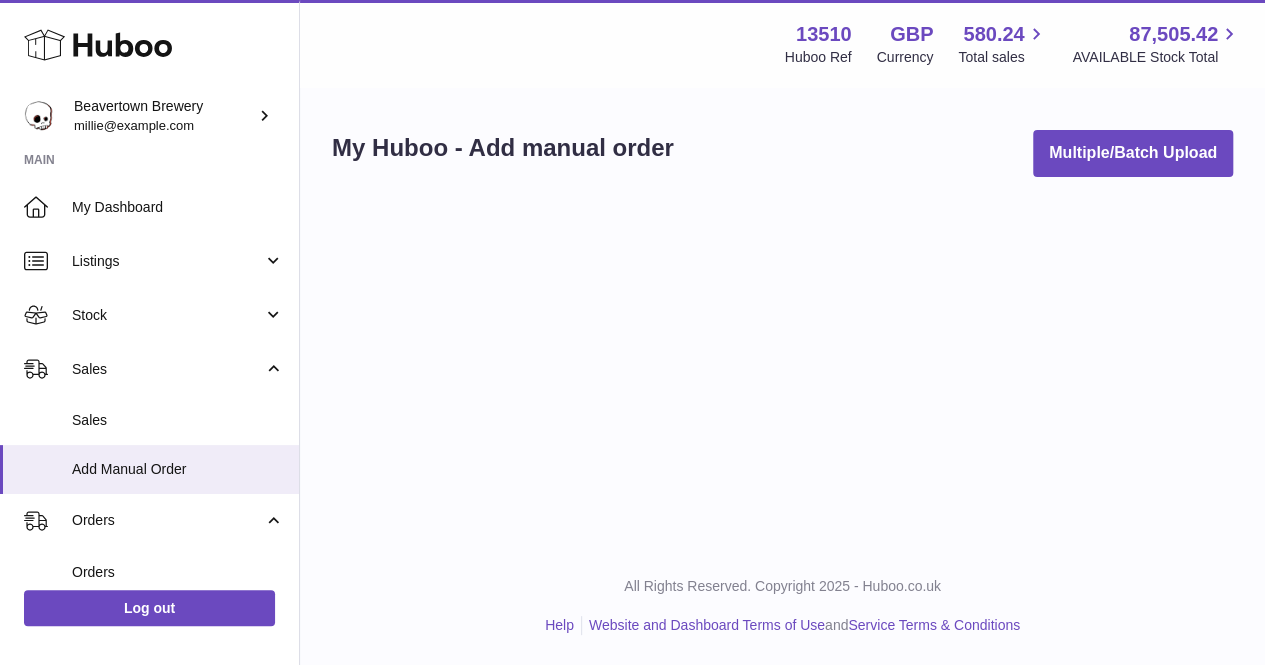 scroll, scrollTop: 0, scrollLeft: 0, axis: both 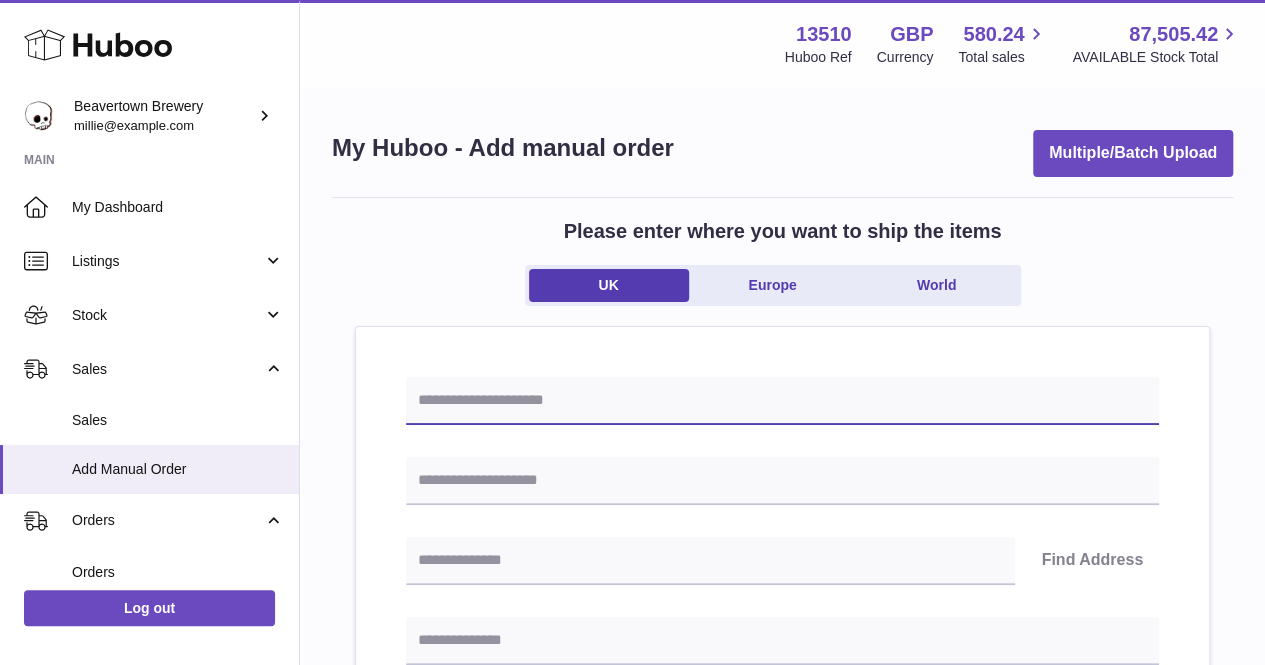 click at bounding box center [782, 401] 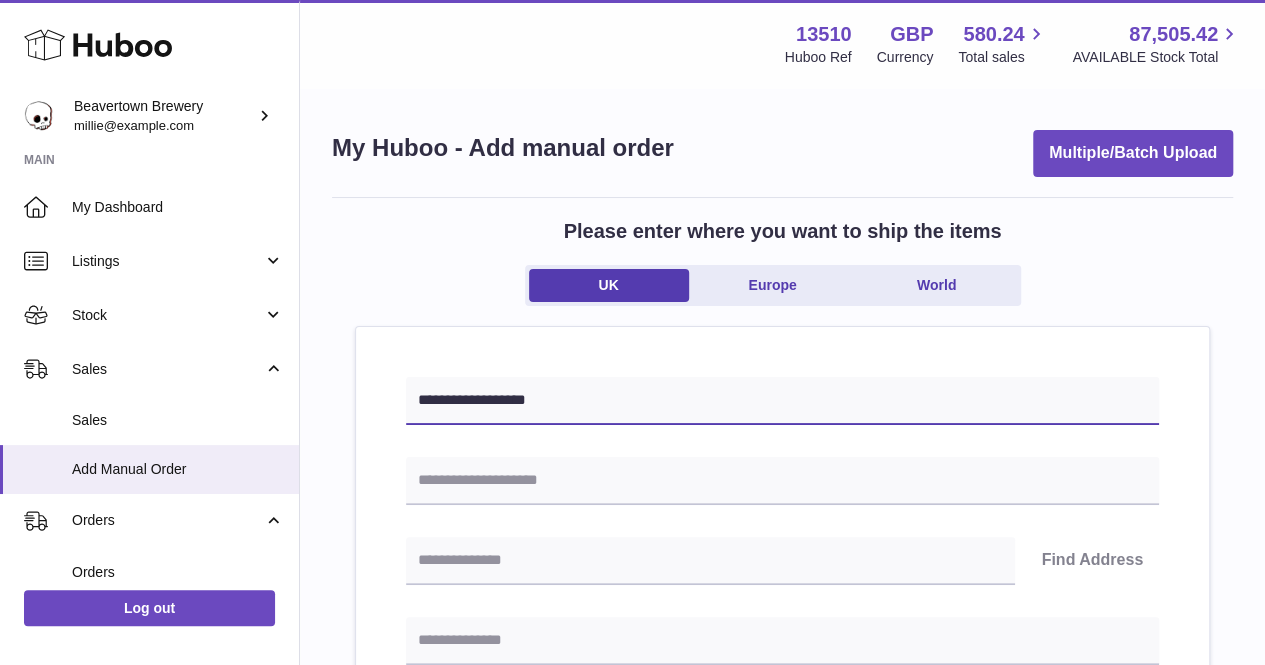 type on "**********" 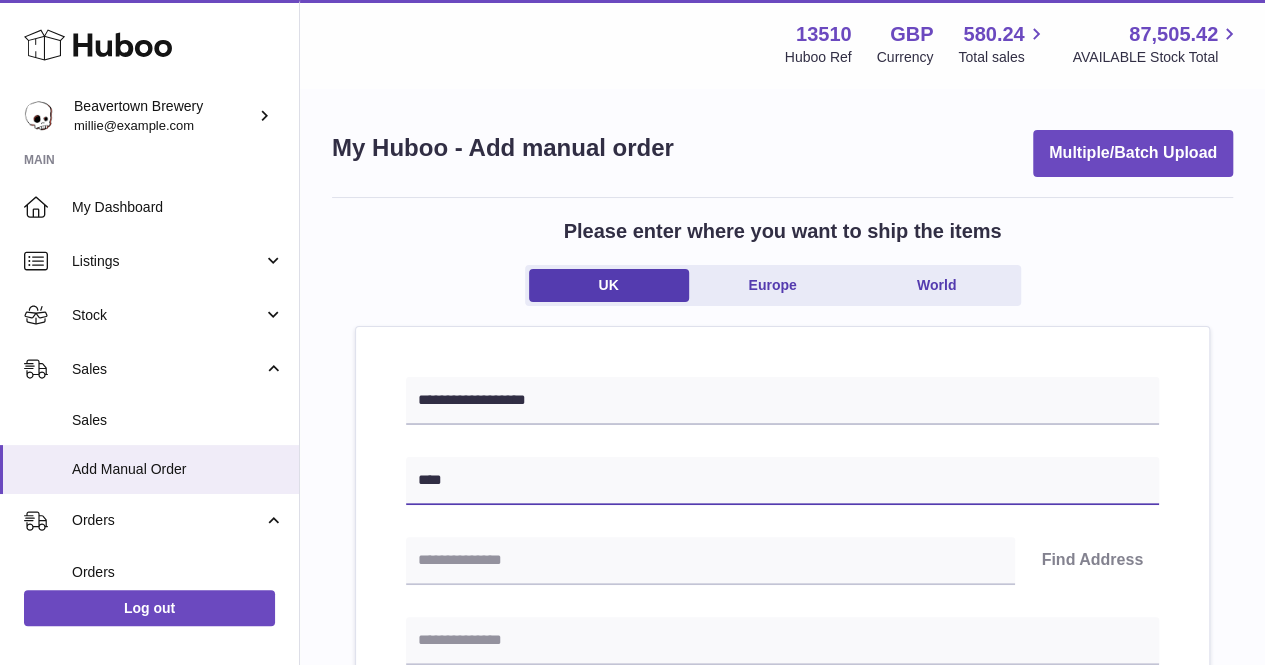 paste on "**********" 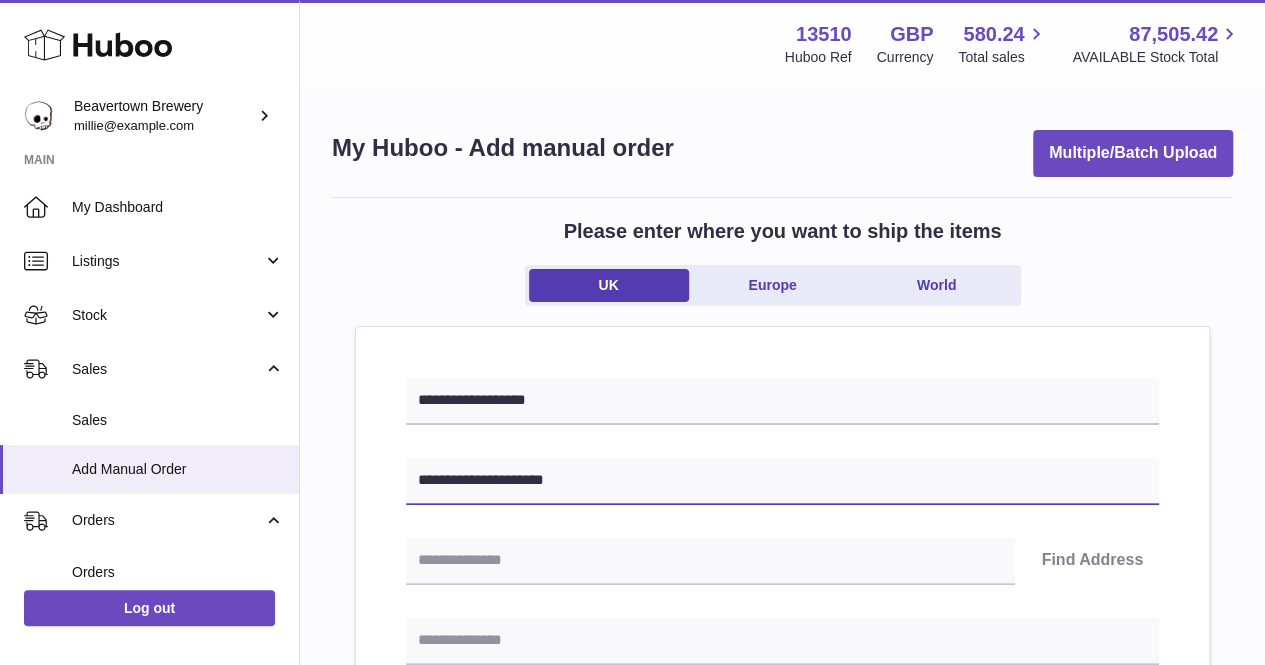 type on "**********" 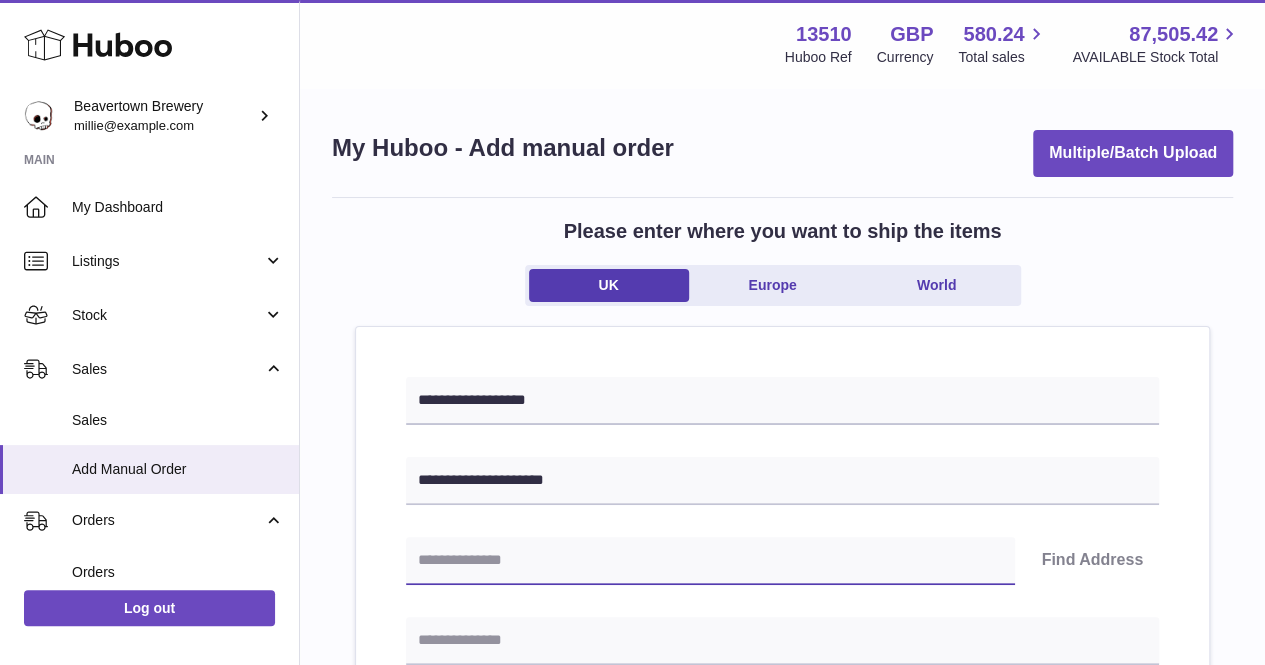 click at bounding box center [710, 561] 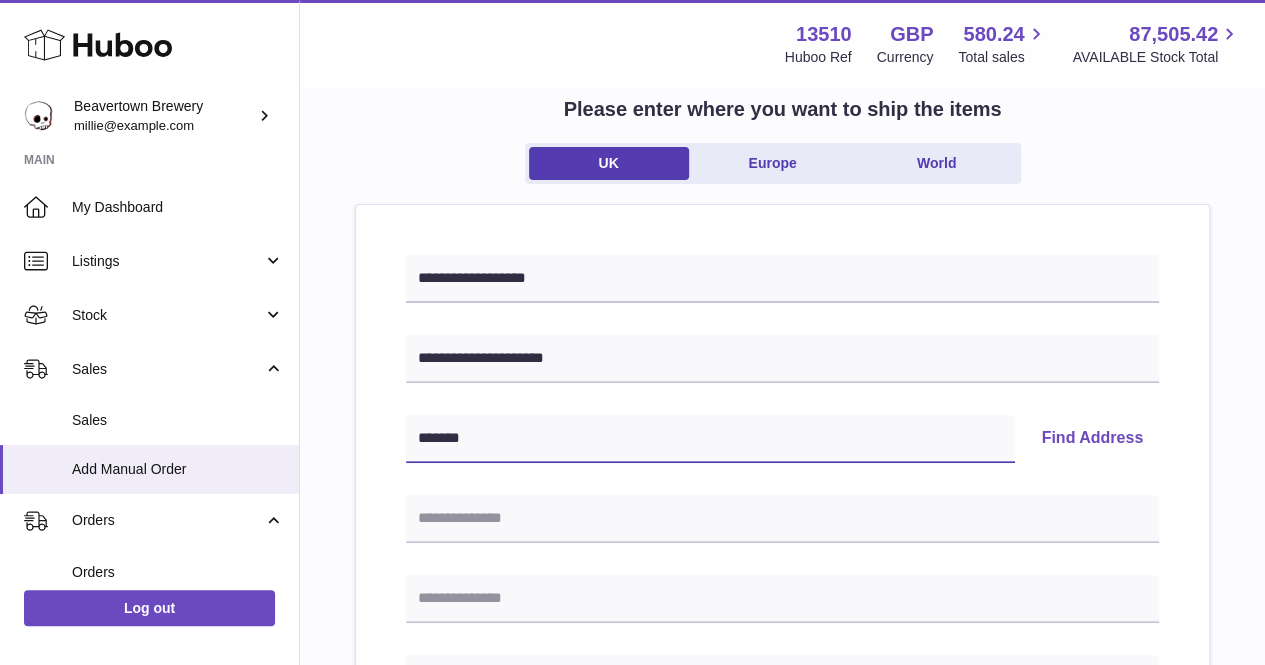 scroll, scrollTop: 300, scrollLeft: 0, axis: vertical 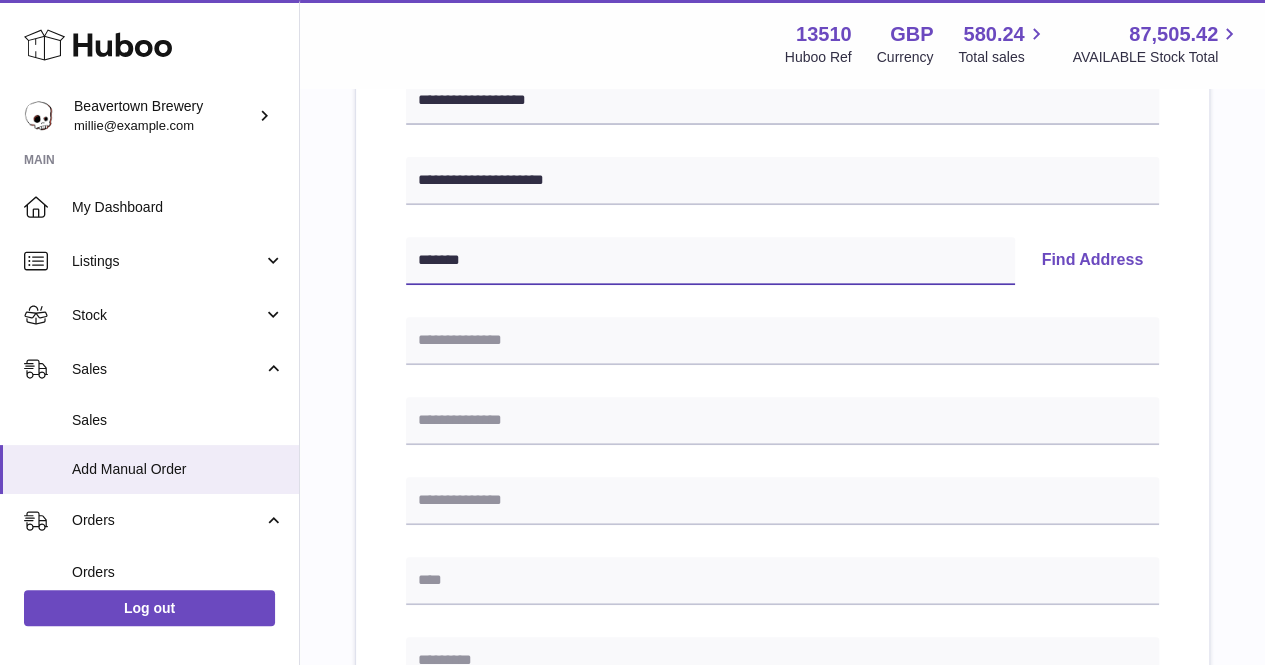 type on "*******" 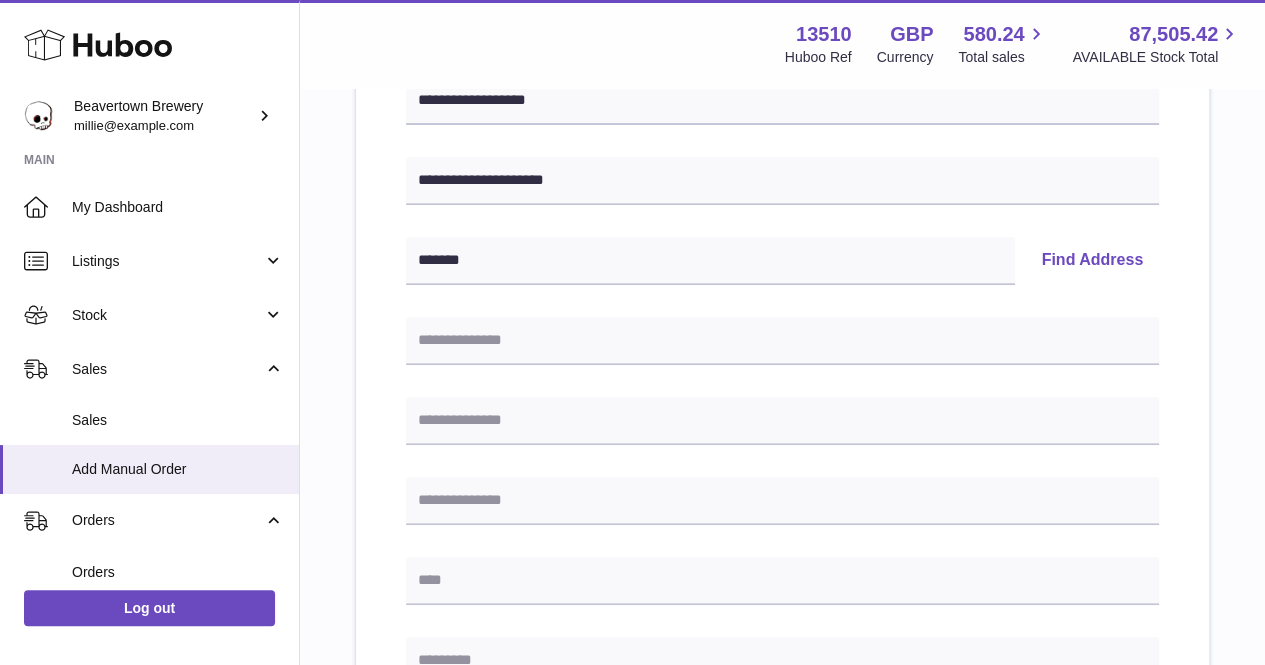 drag, startPoint x: 1035, startPoint y: 259, endPoint x: 852, endPoint y: 310, distance: 189.97368 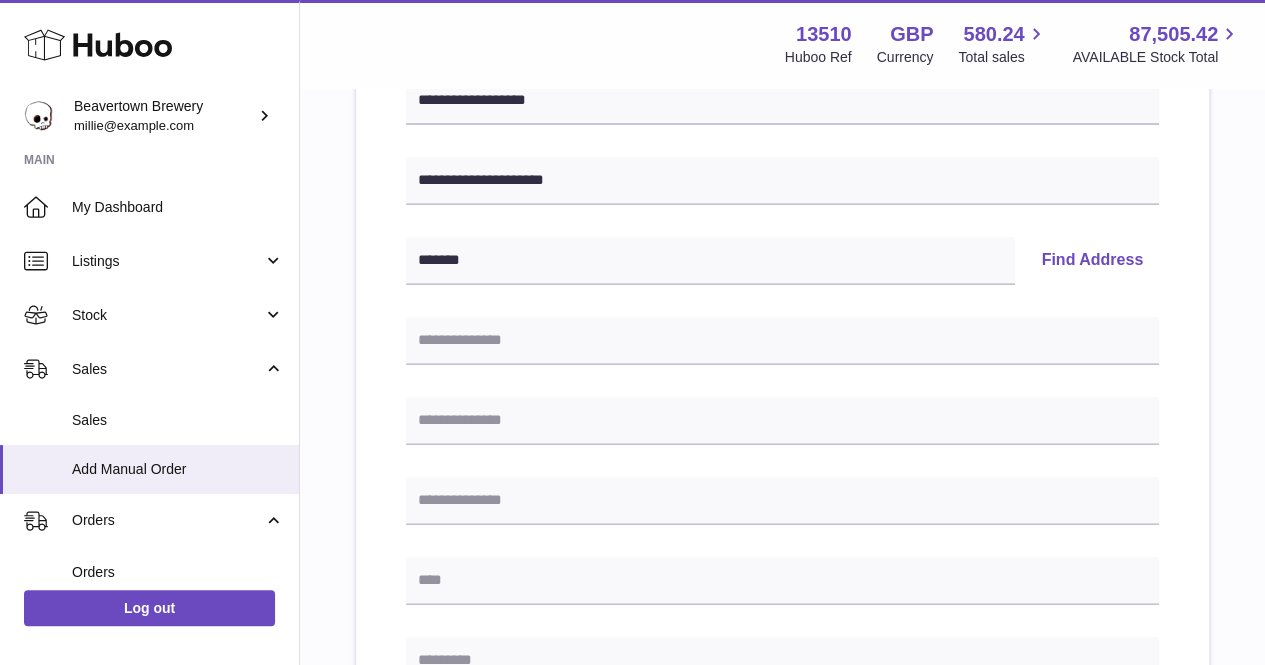 click on "Find Address" at bounding box center [1092, 261] 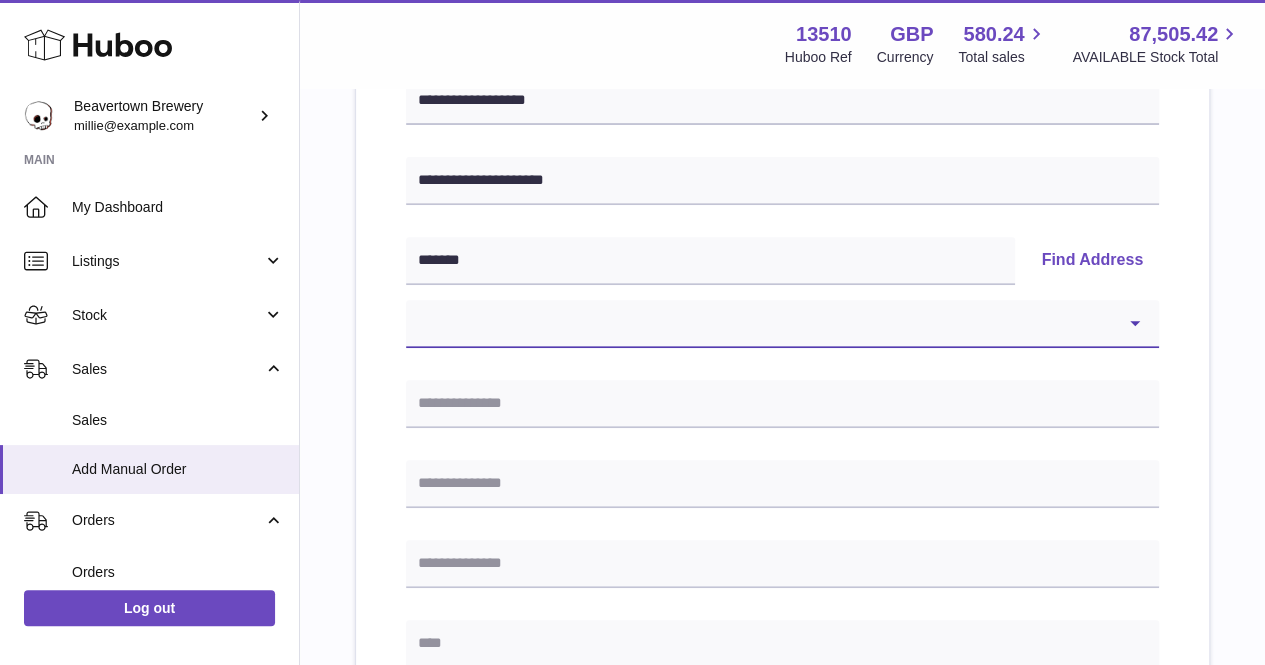 click on "**********" at bounding box center [782, 324] 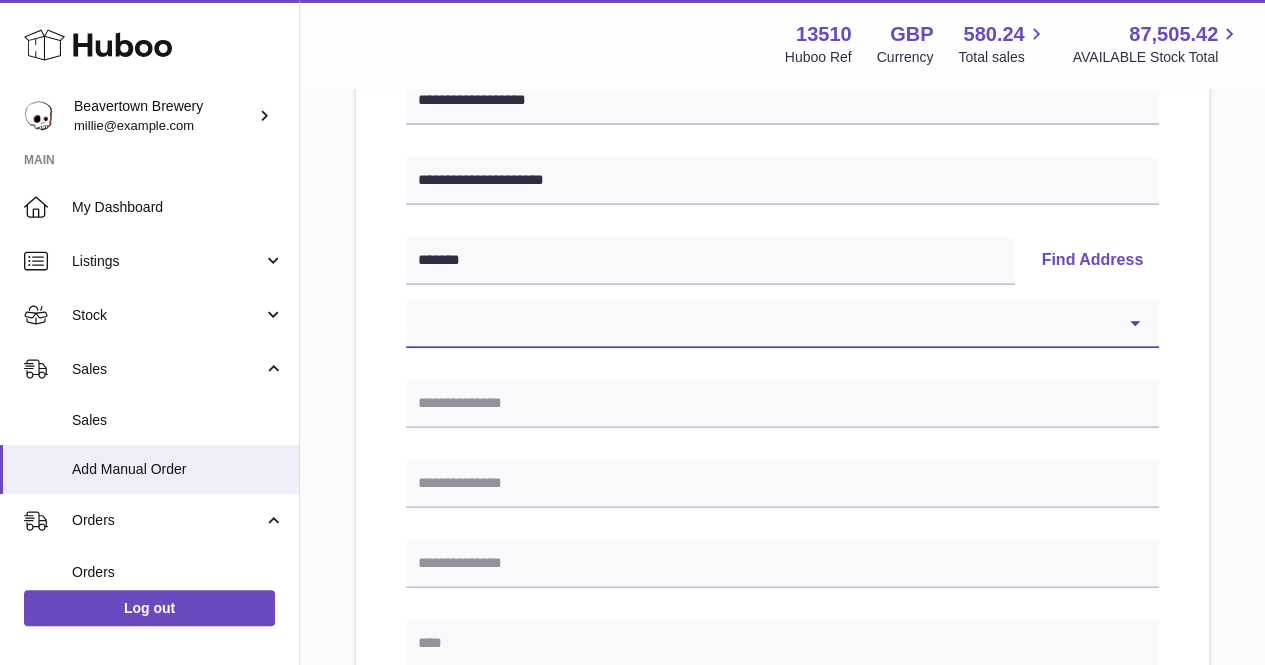 select on "*" 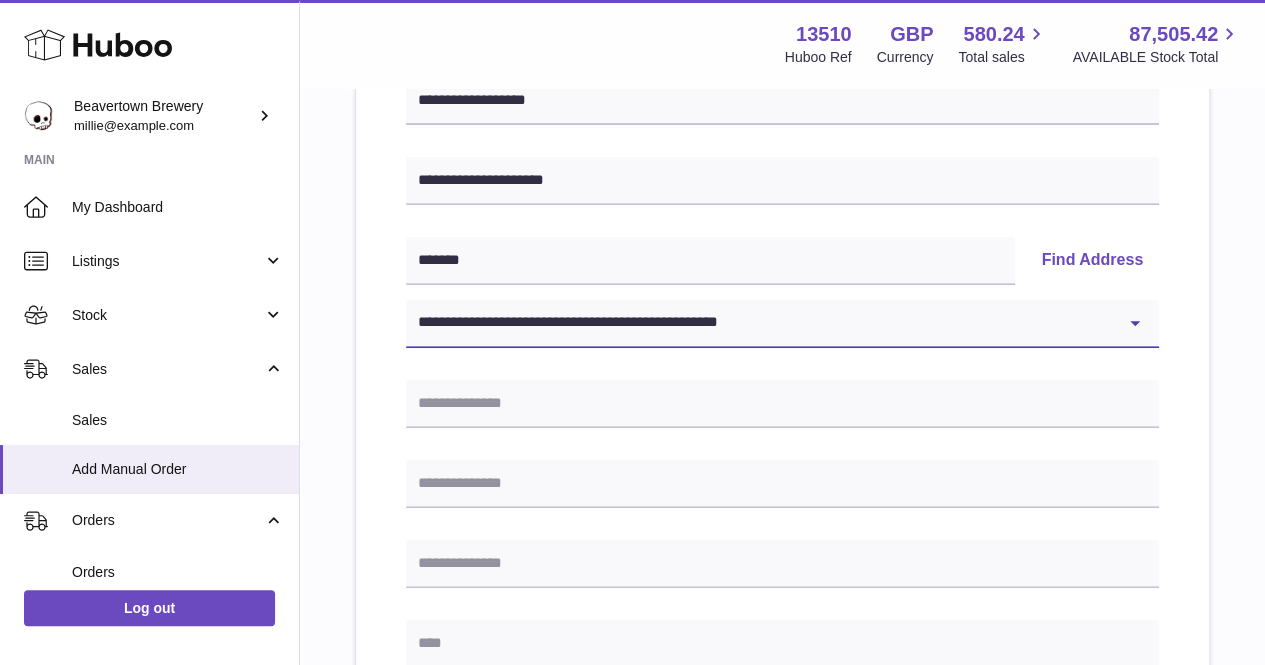 click on "**********" at bounding box center (782, 324) 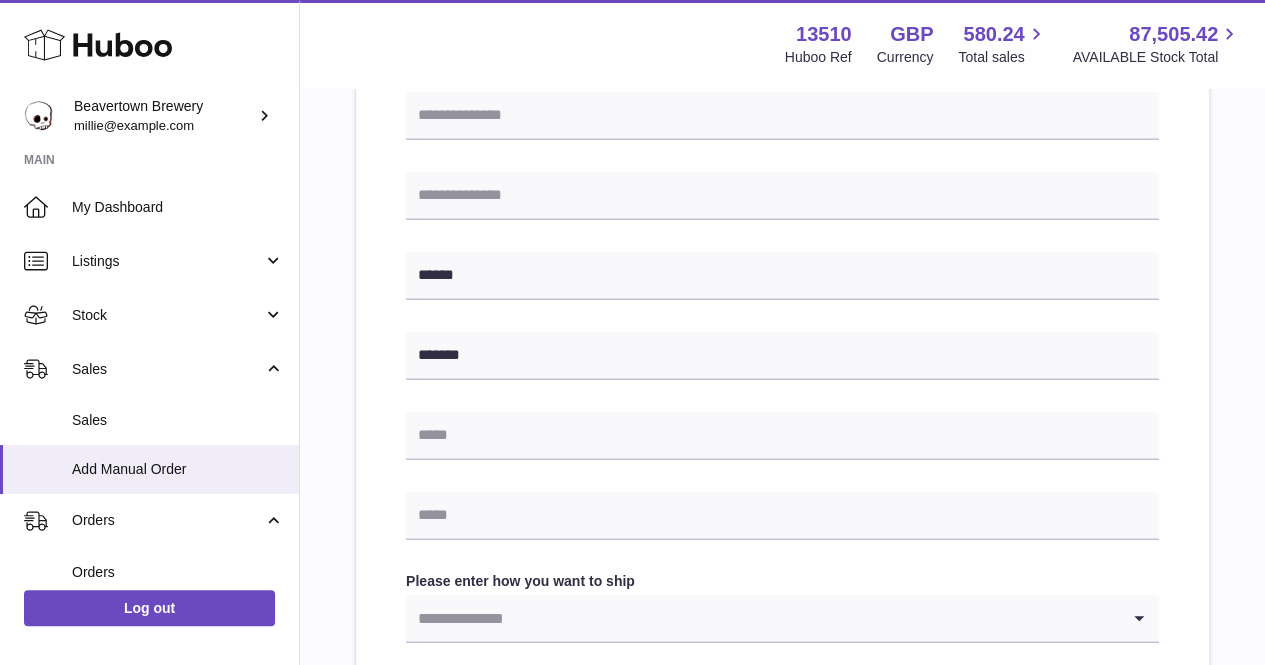 scroll, scrollTop: 700, scrollLeft: 0, axis: vertical 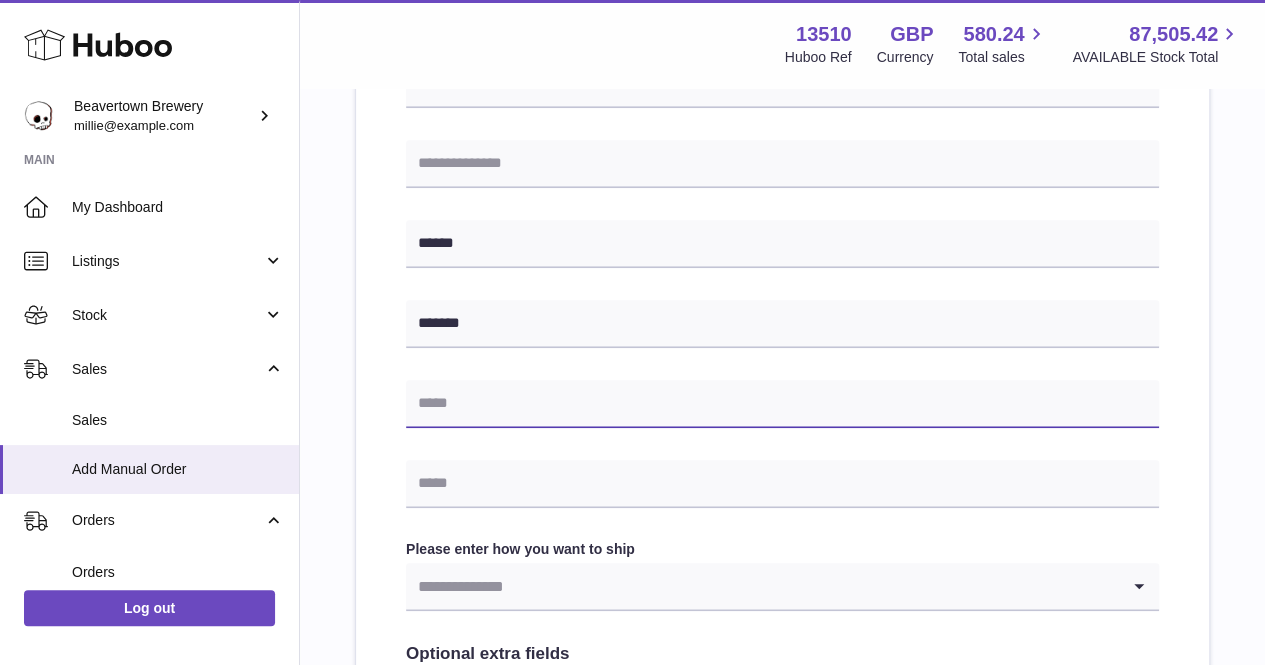 click at bounding box center [782, 404] 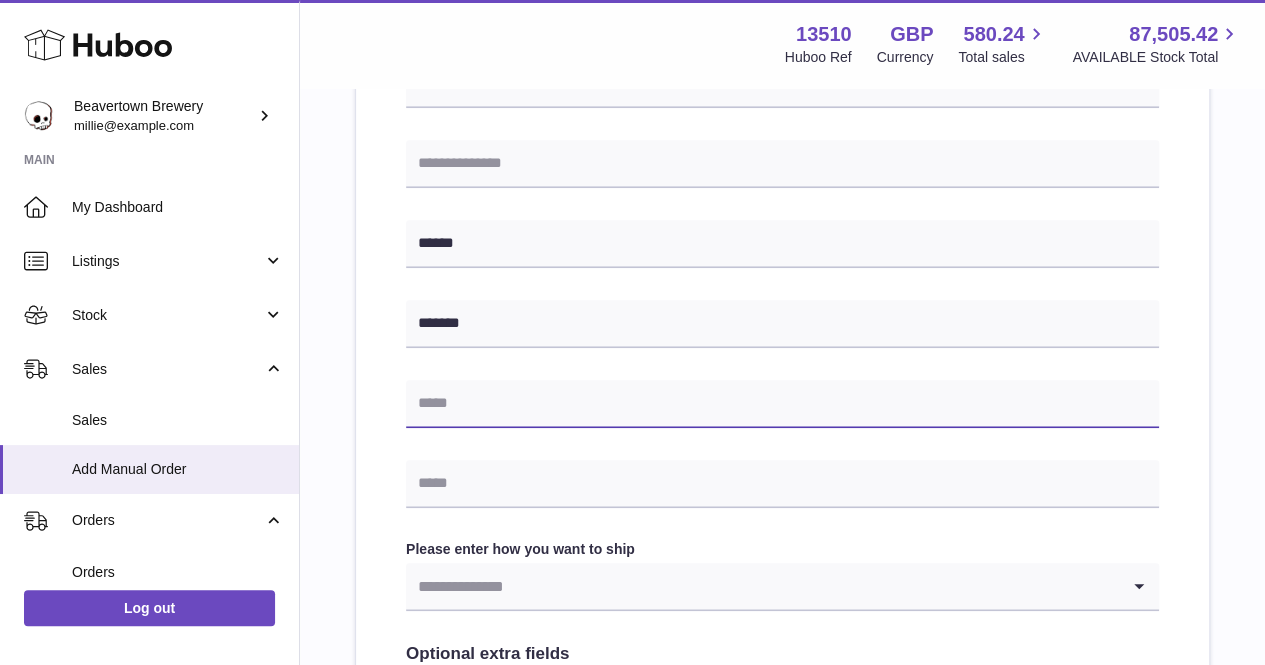 paste on "**********" 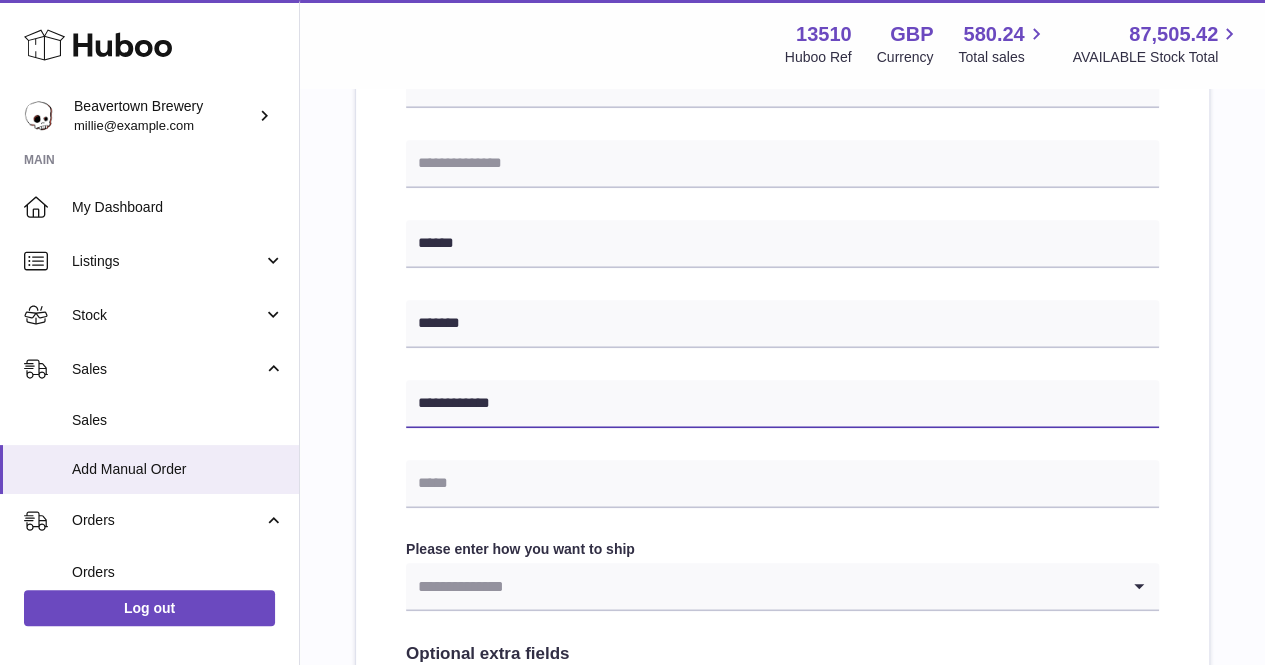 type on "**********" 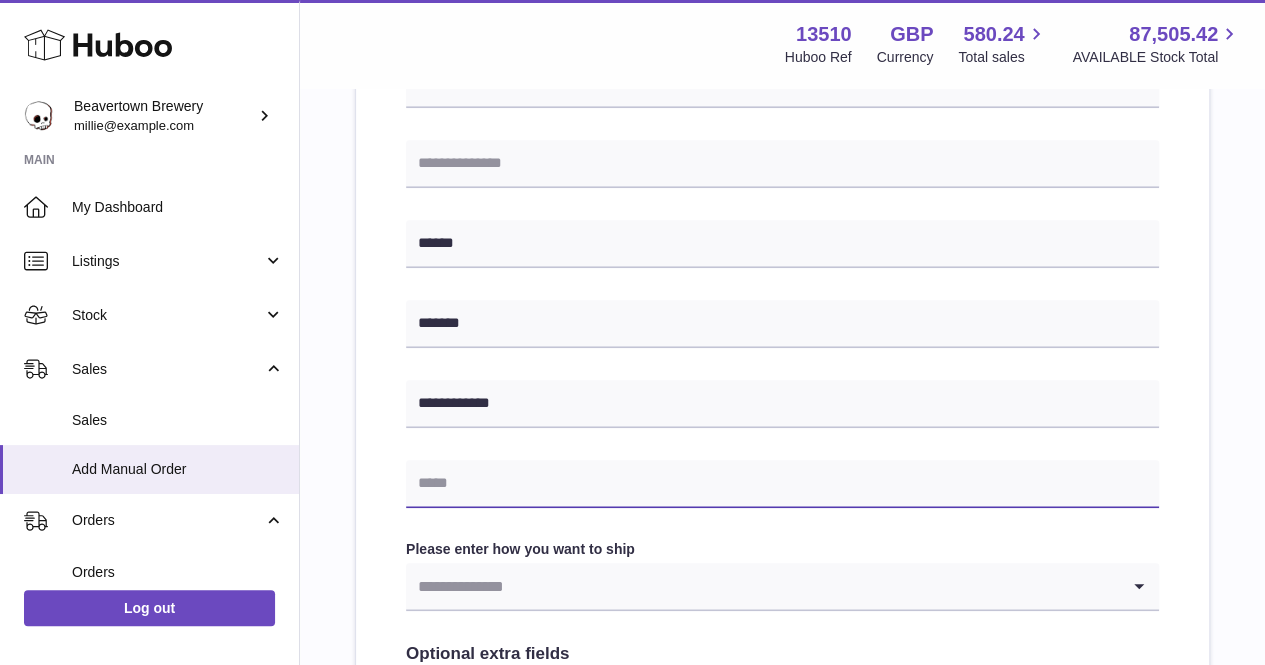 click at bounding box center [782, 484] 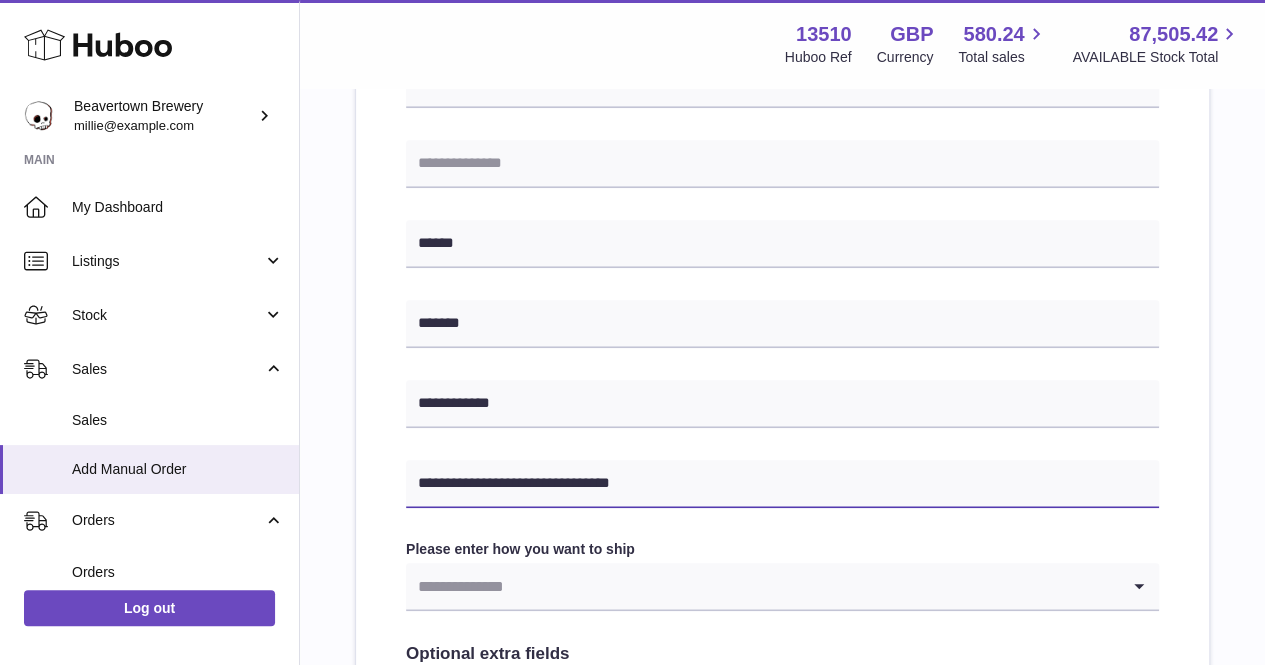 type on "**********" 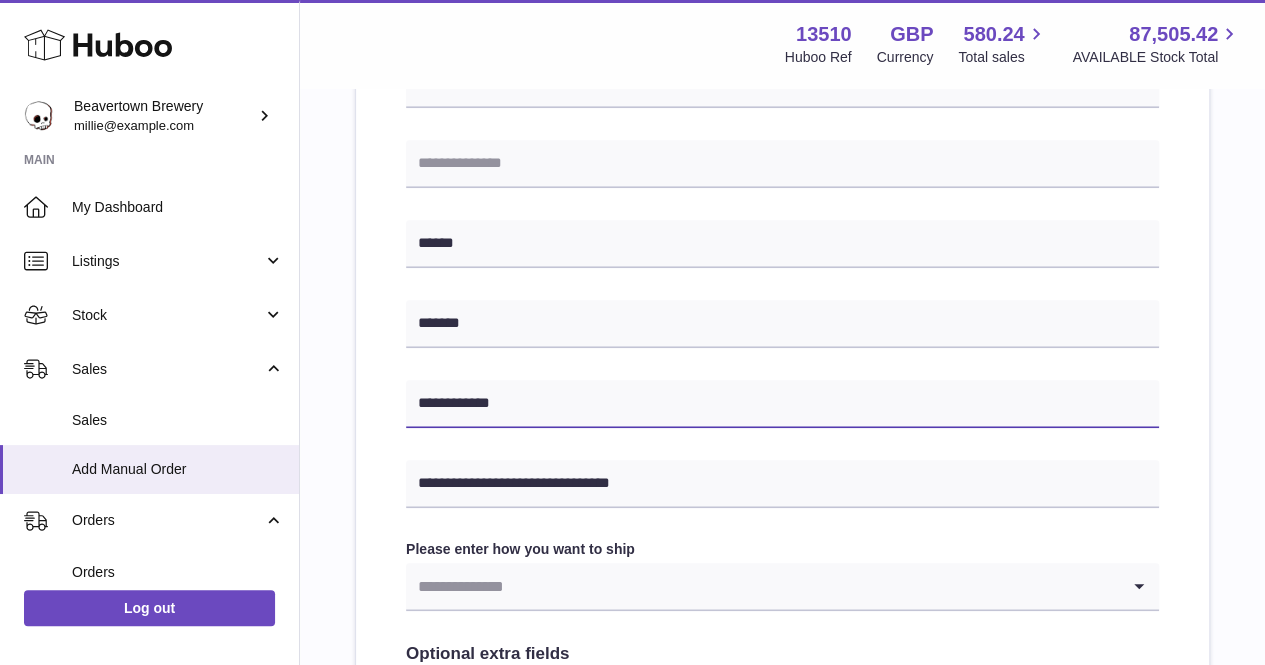 click on "**********" at bounding box center [782, 404] 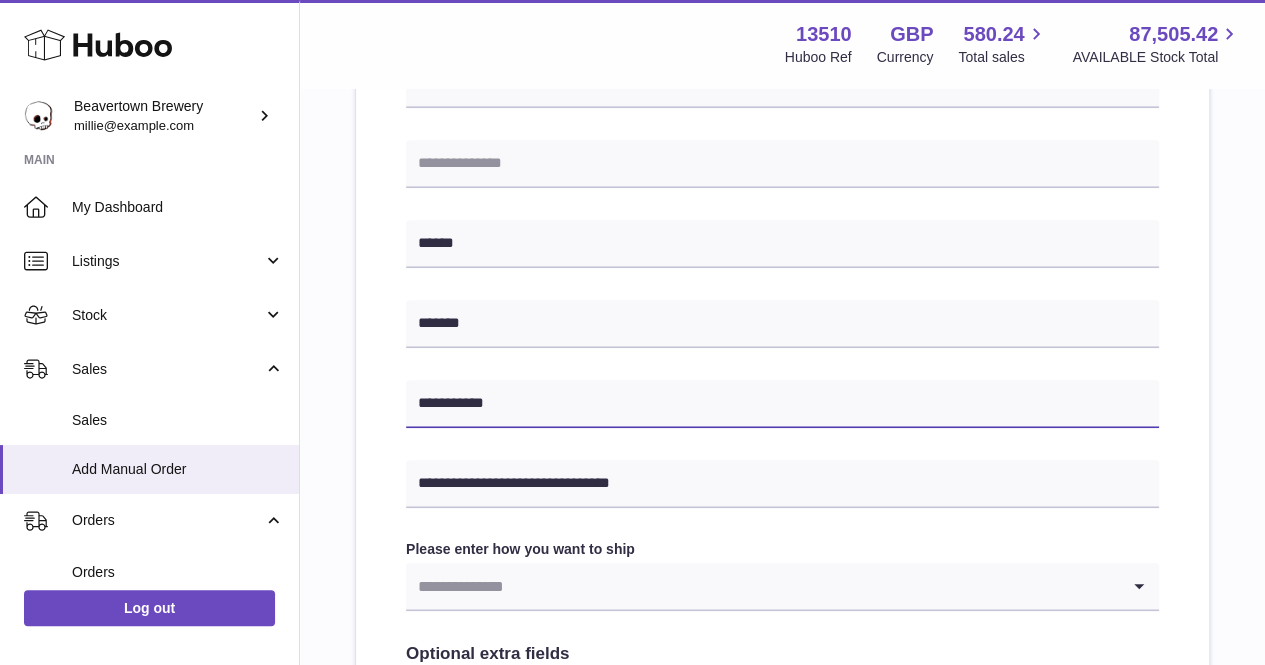 type on "**********" 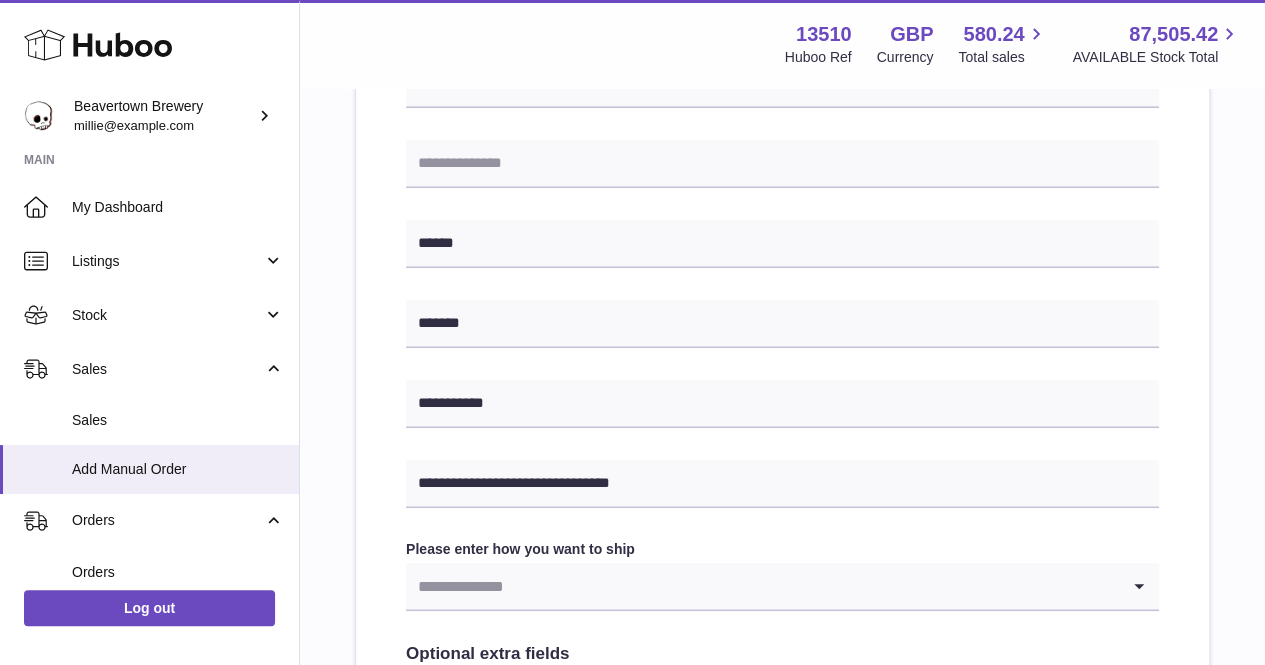 click on "**********" at bounding box center (782, 289) 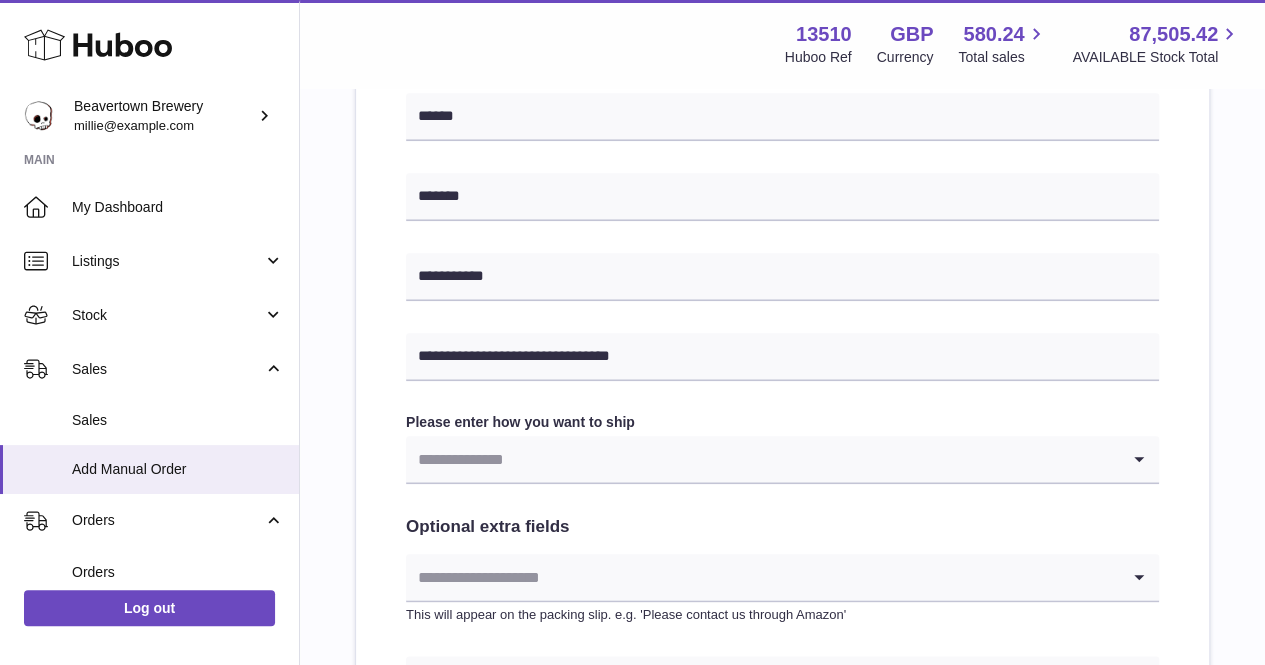 scroll, scrollTop: 900, scrollLeft: 0, axis: vertical 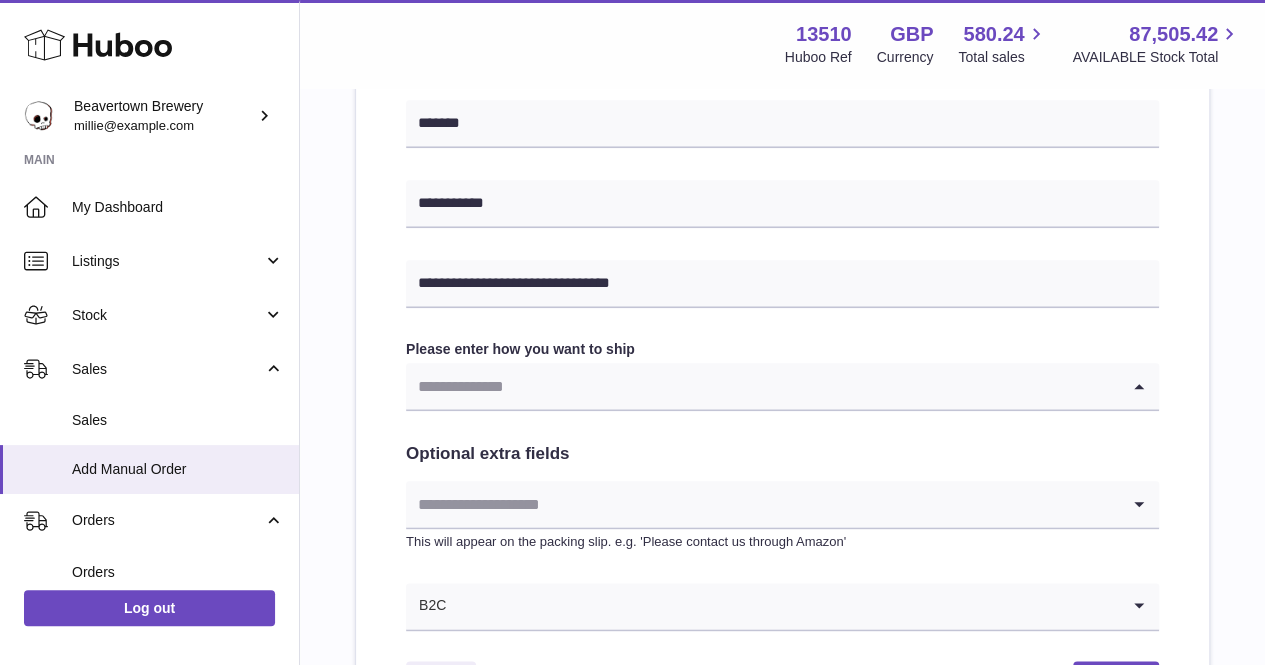 click at bounding box center (762, 386) 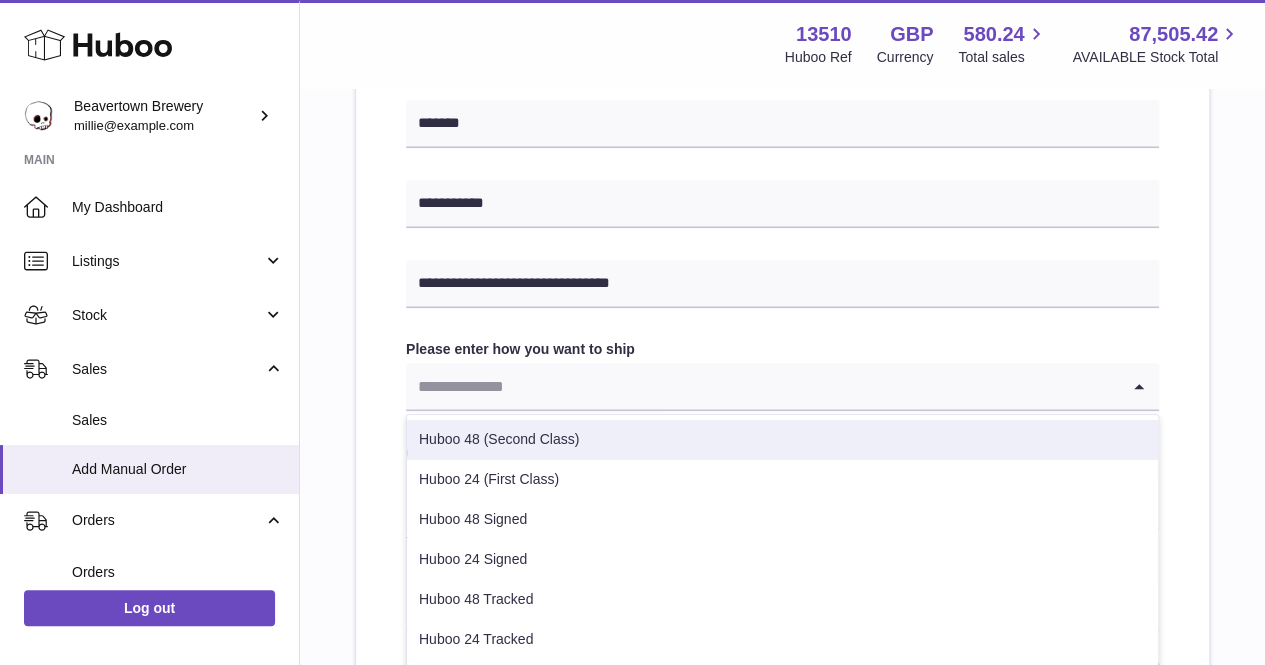 scroll, scrollTop: 141, scrollLeft: 0, axis: vertical 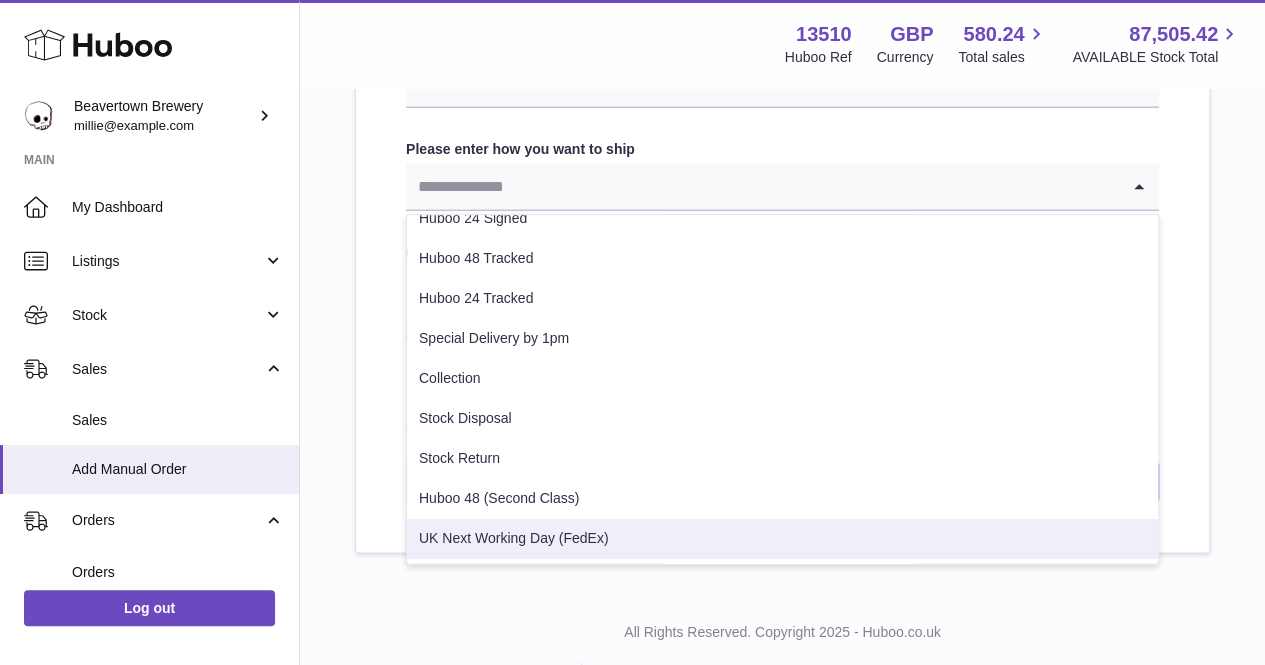 drag, startPoint x: 520, startPoint y: 515, endPoint x: 528, endPoint y: 529, distance: 16.124516 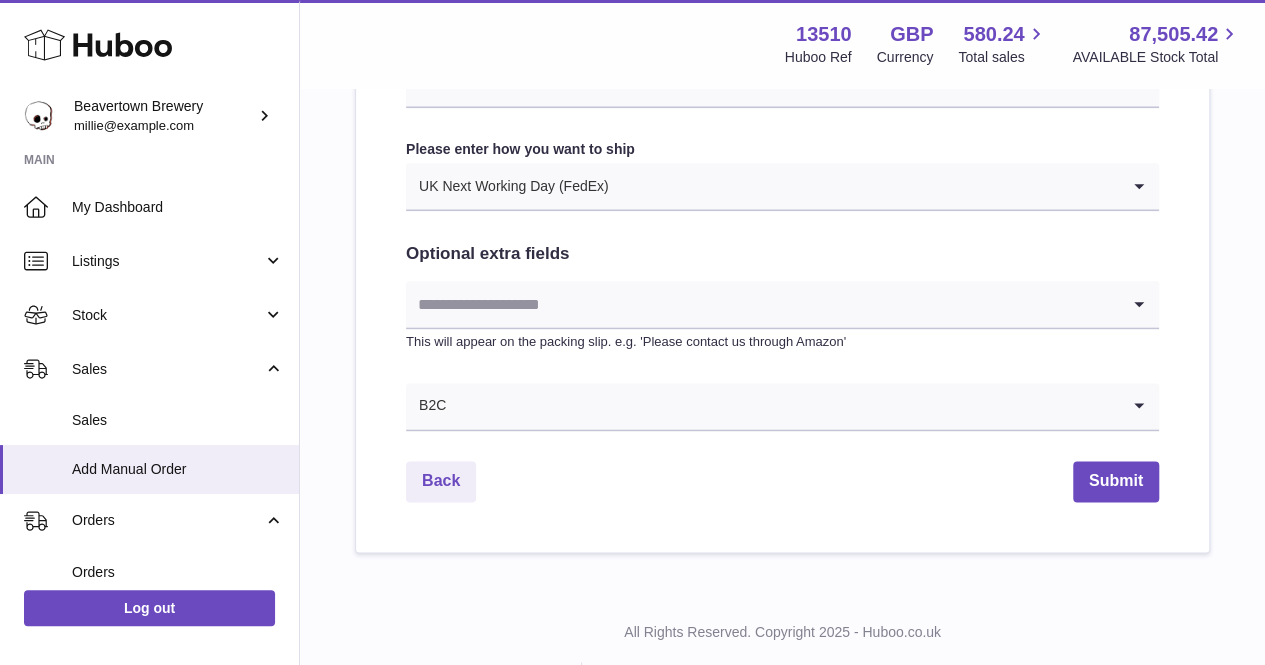 click on "**********" at bounding box center [782, -111] 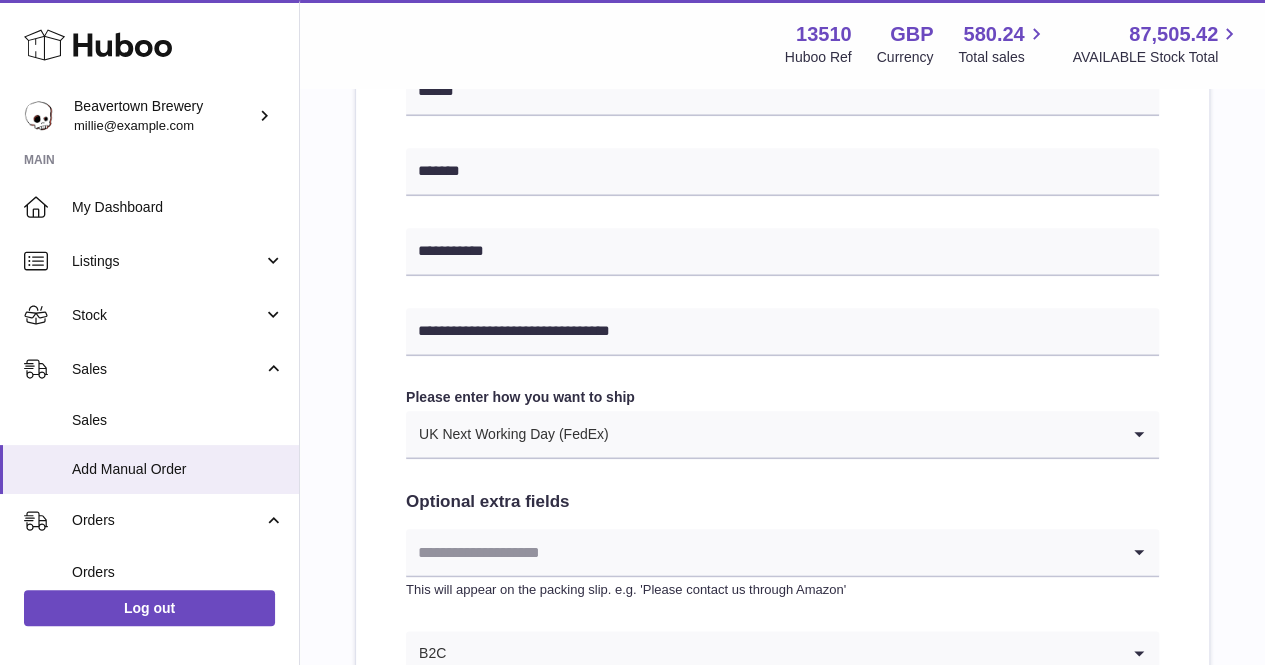 scroll, scrollTop: 1144, scrollLeft: 0, axis: vertical 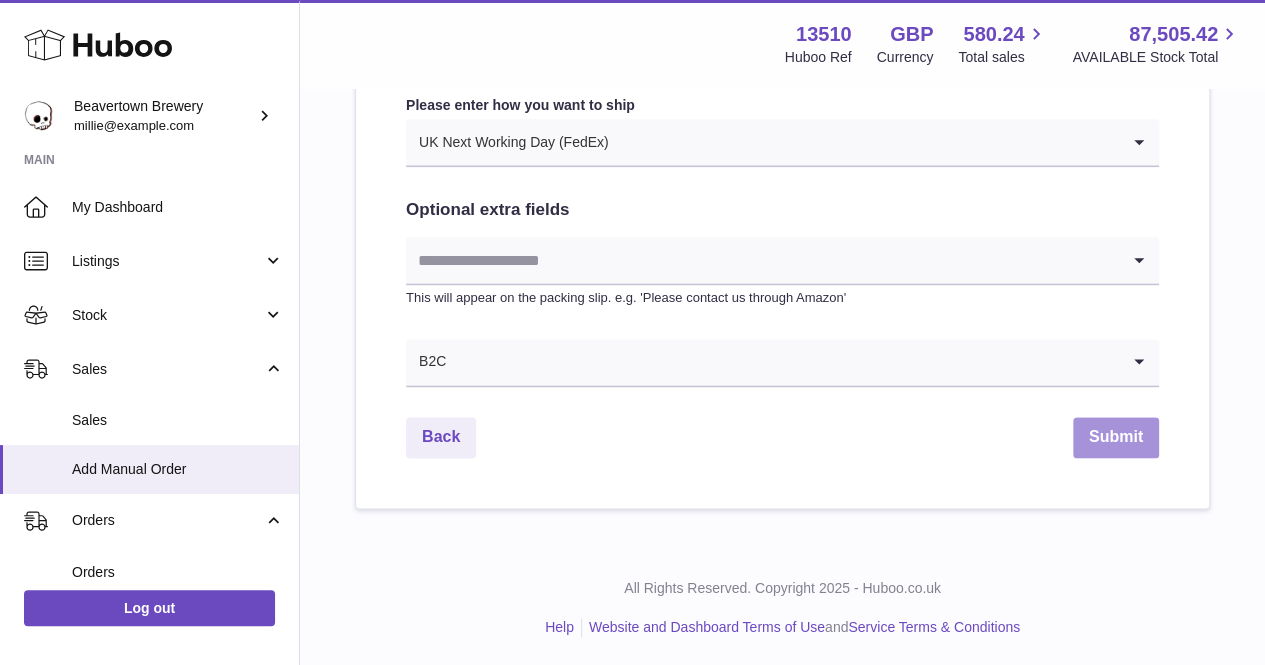 click on "Submit" at bounding box center [1116, 437] 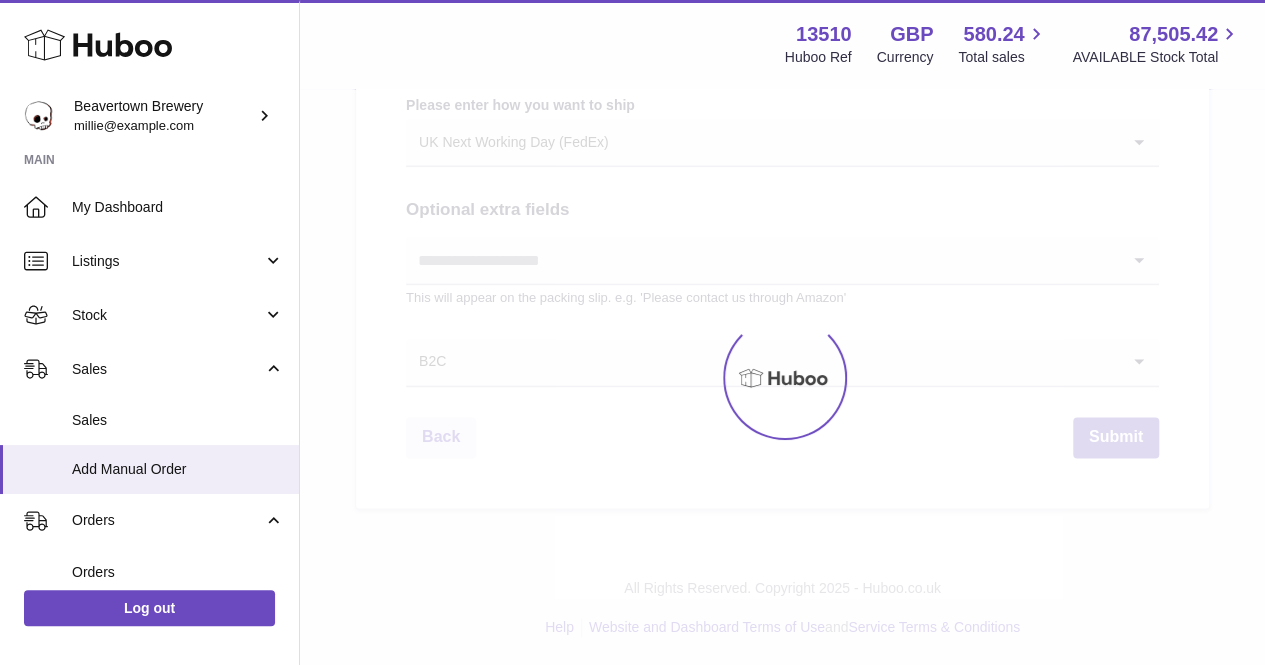 scroll, scrollTop: 0, scrollLeft: 0, axis: both 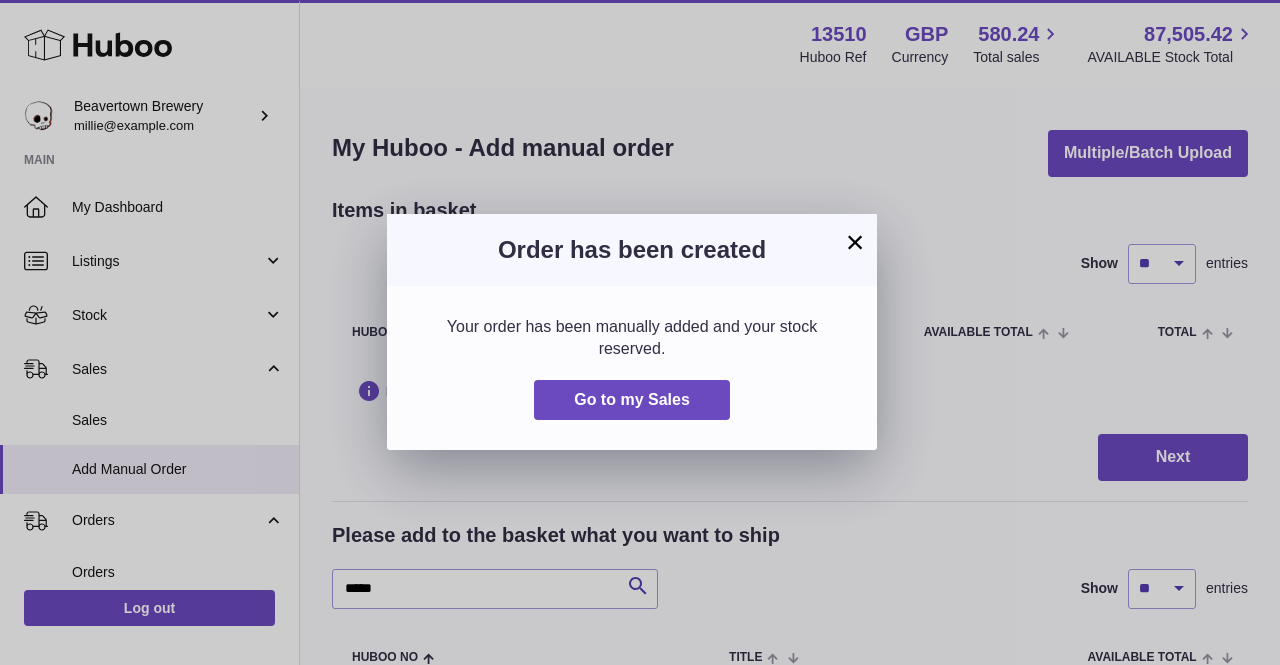 click on "×" at bounding box center (855, 242) 